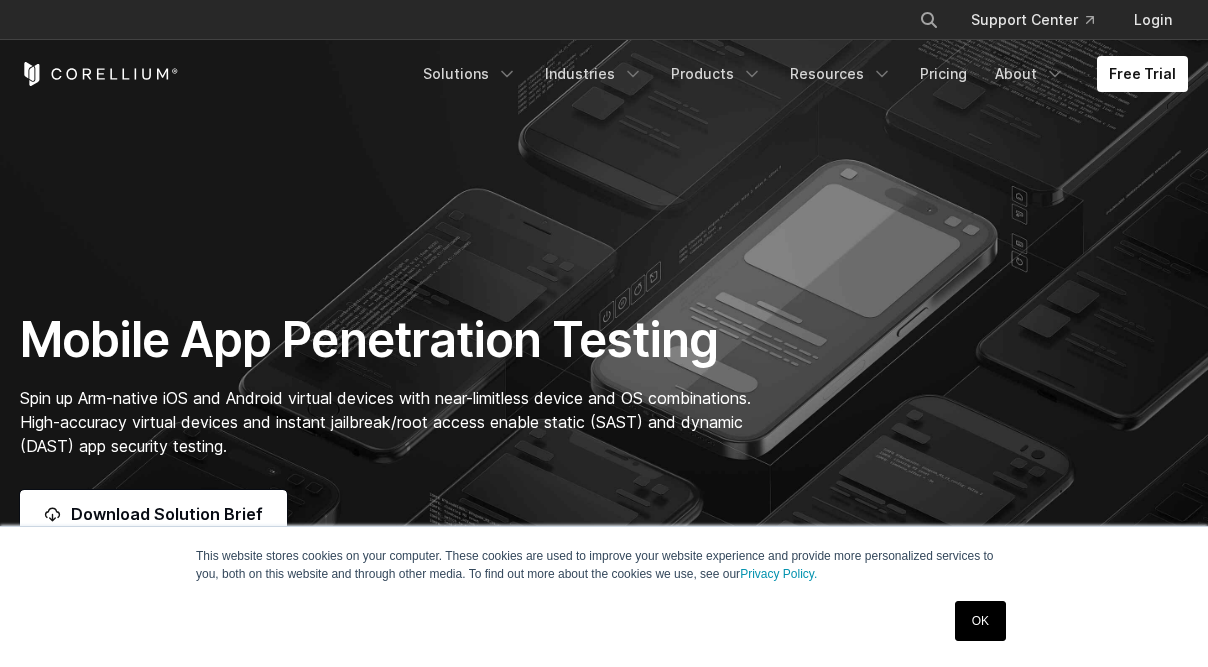 scroll, scrollTop: 144, scrollLeft: 0, axis: vertical 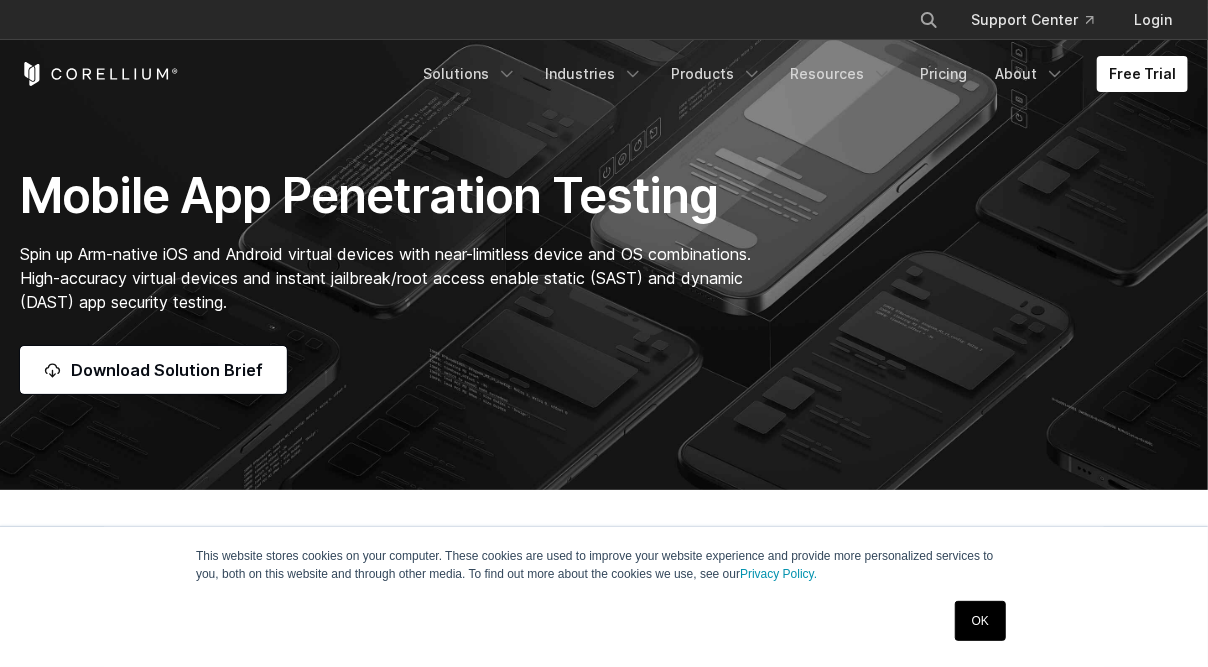 click on "OK" at bounding box center [980, 621] 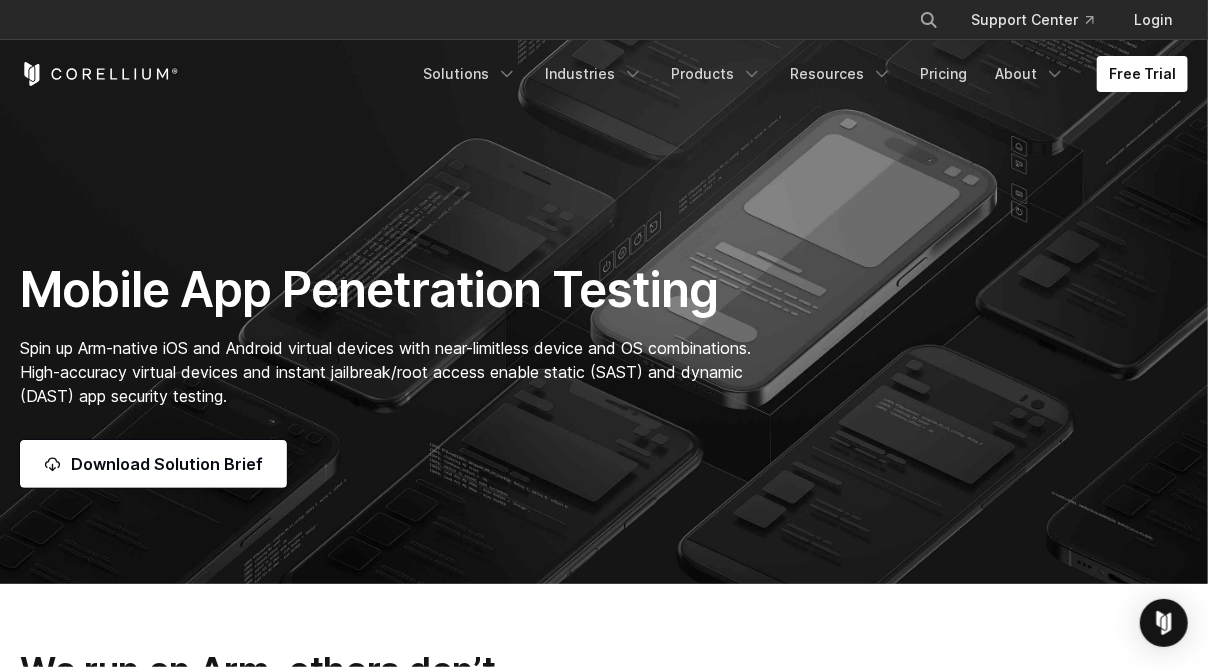 scroll, scrollTop: 0, scrollLeft: 0, axis: both 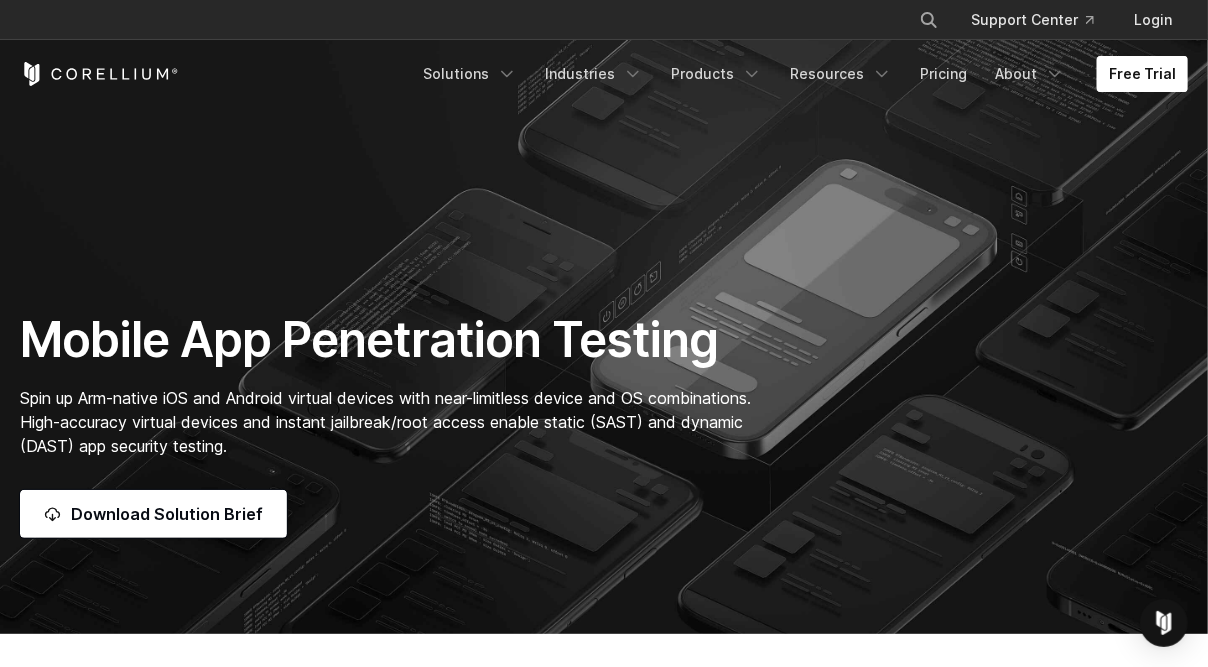 click on "Free Trial" at bounding box center [1142, 74] 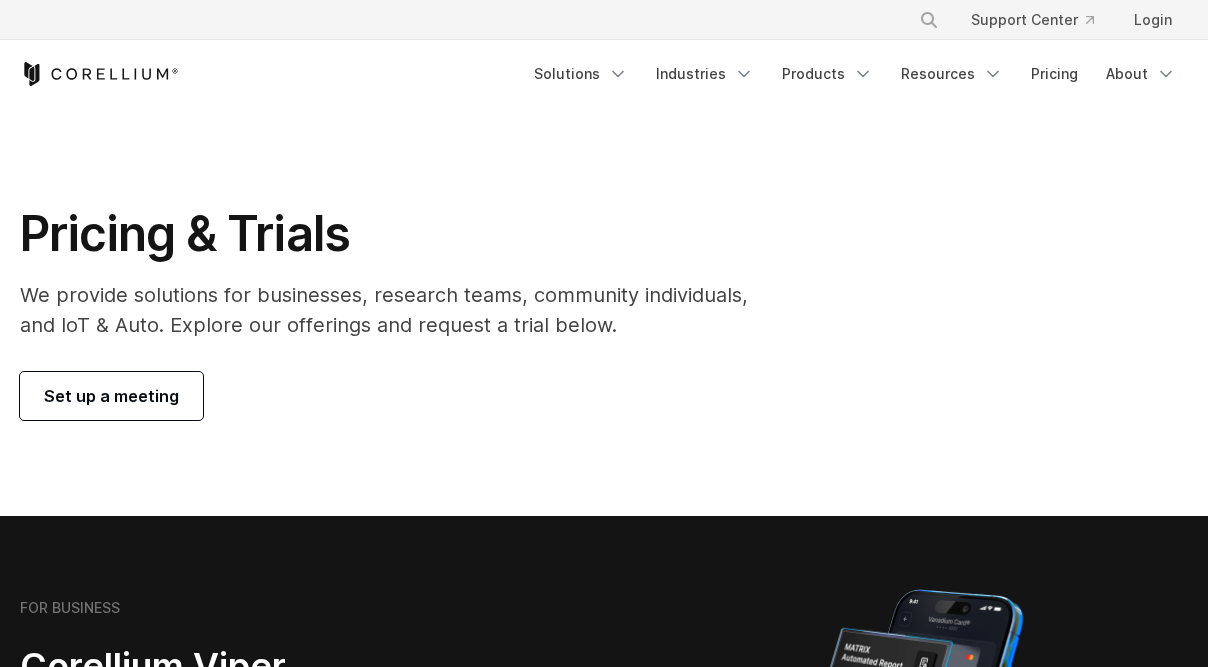 scroll, scrollTop: 0, scrollLeft: 0, axis: both 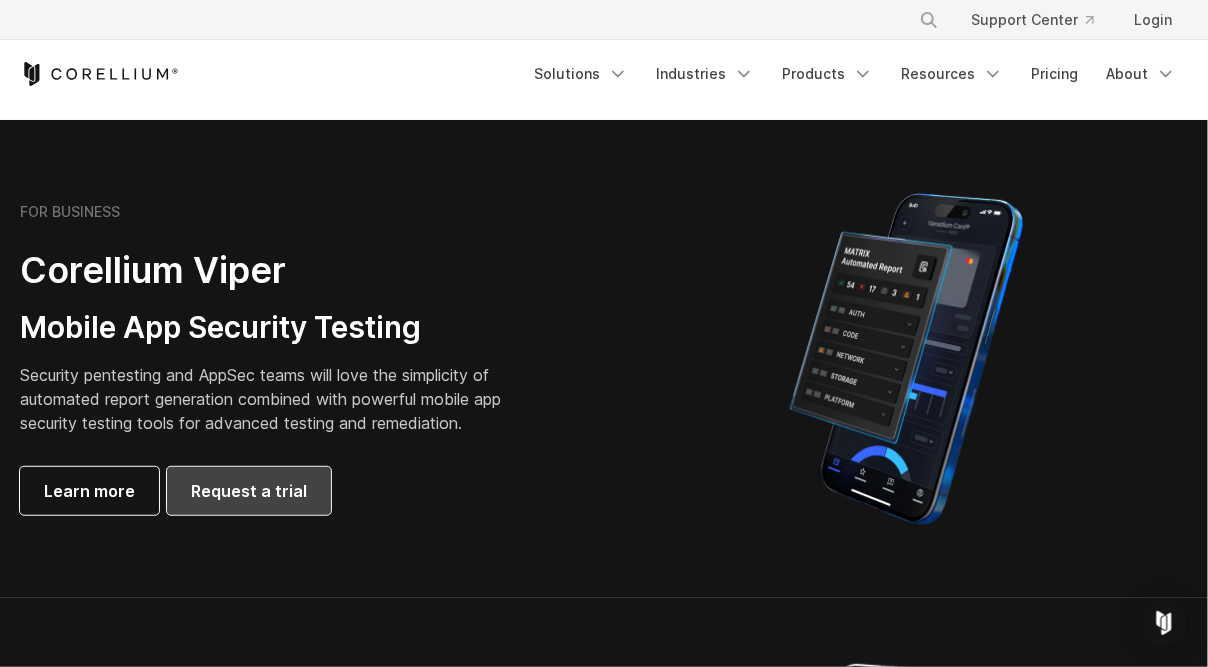 click on "Request a trial" at bounding box center [249, 491] 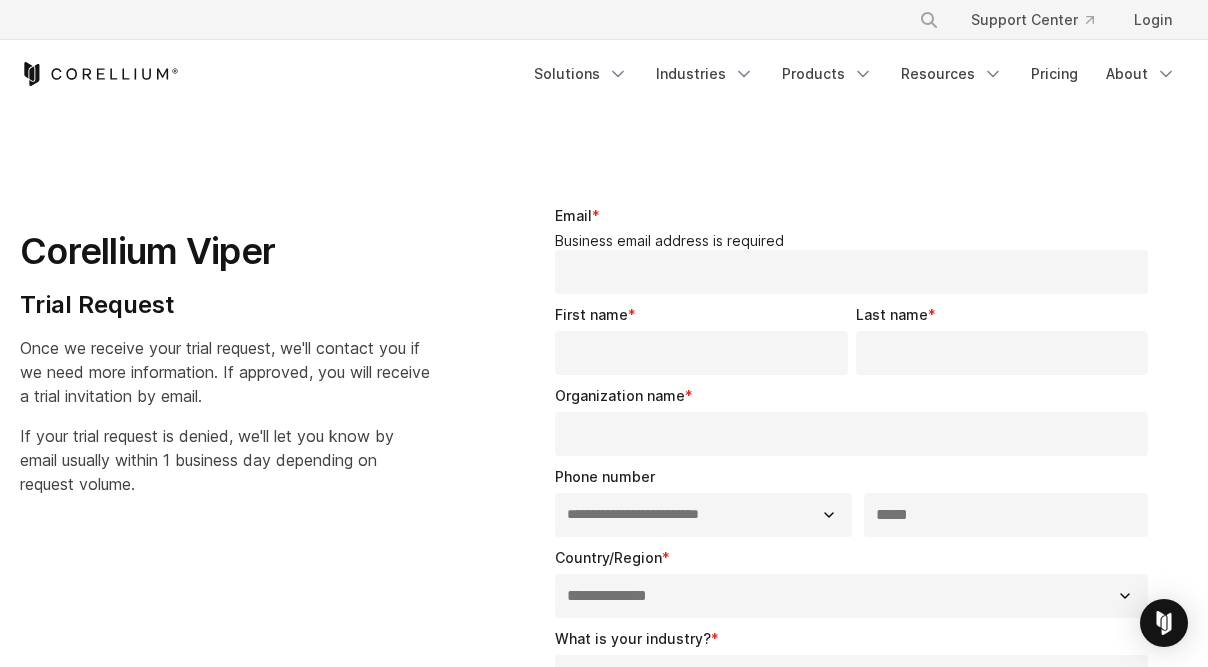 select on "**" 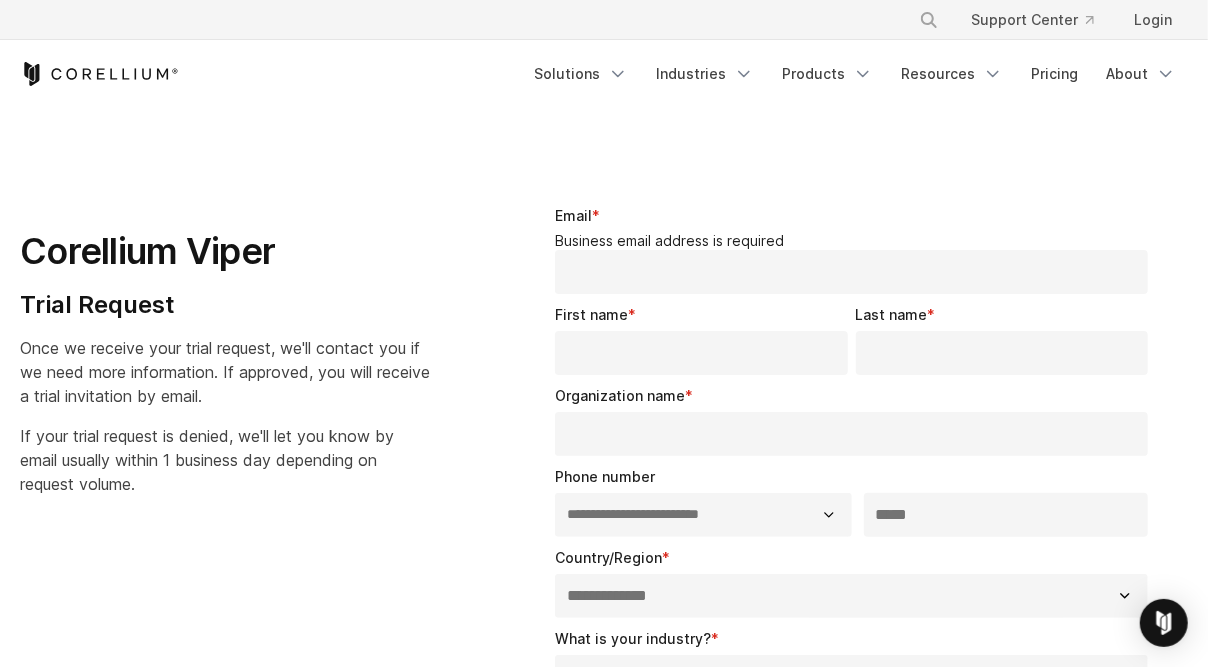 scroll, scrollTop: 0, scrollLeft: 0, axis: both 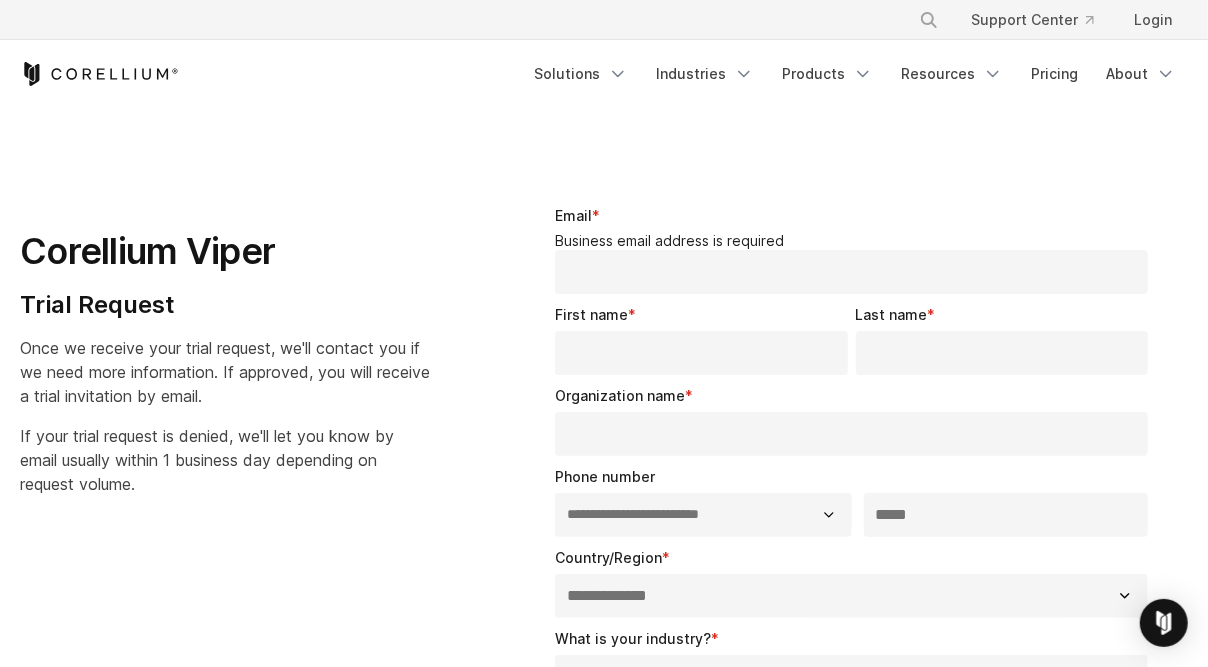 click on "Email *" at bounding box center (851, 272) 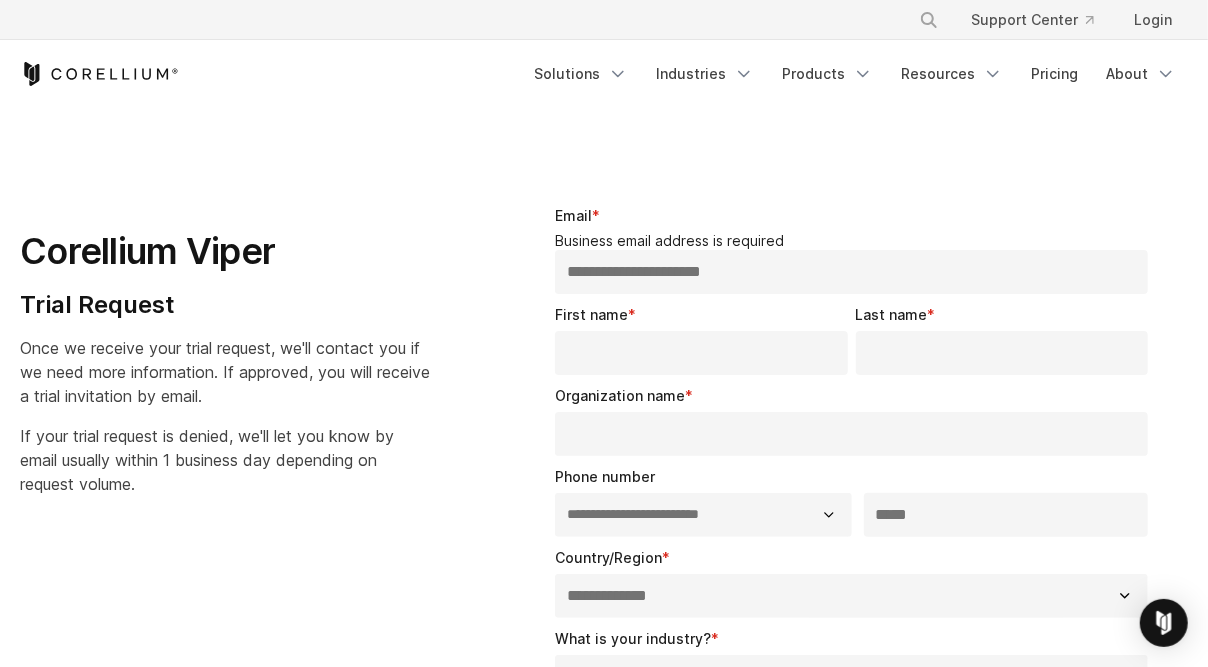 type on "*******" 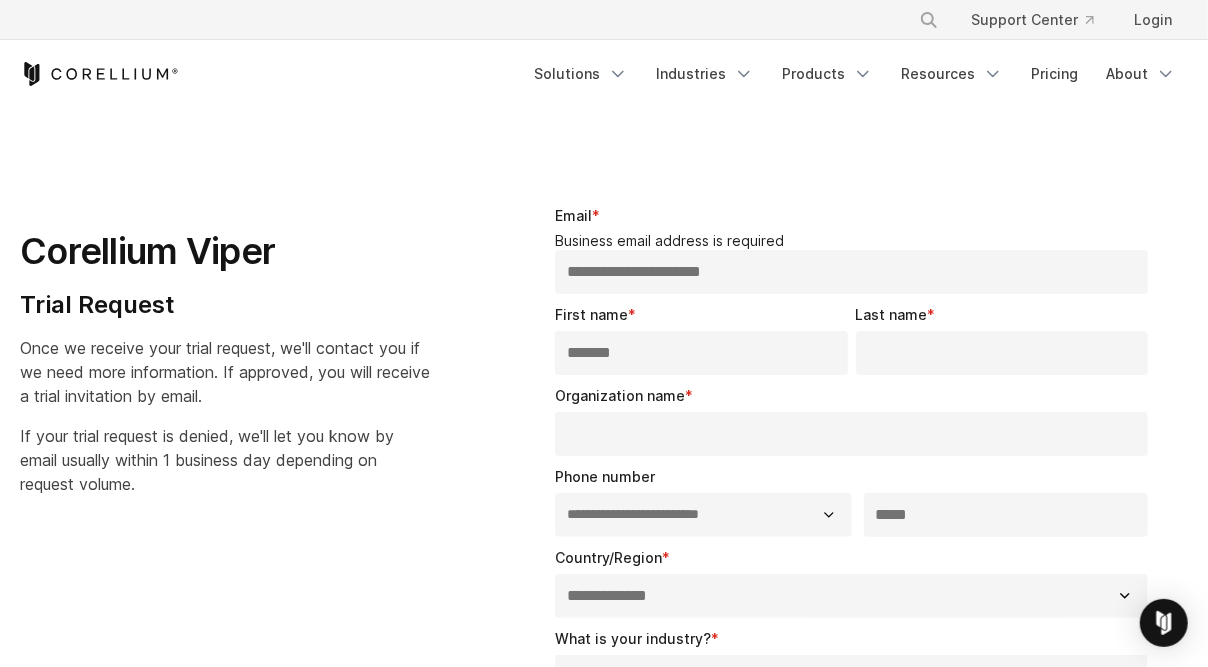 type on "********" 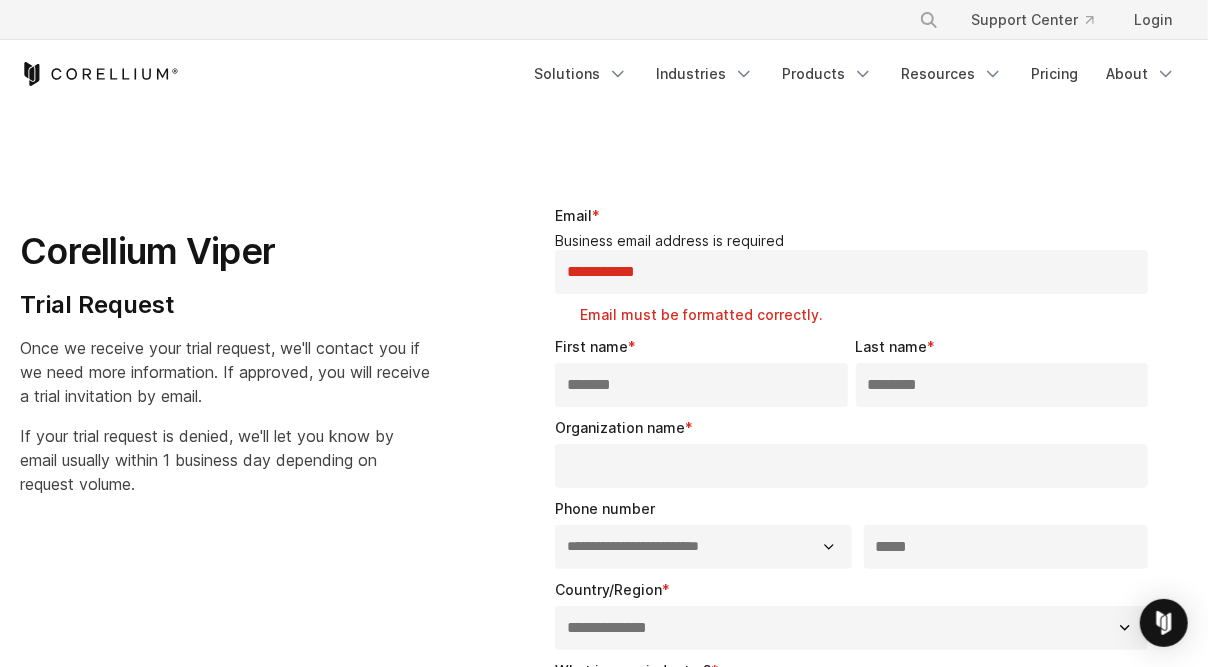 type on "**********" 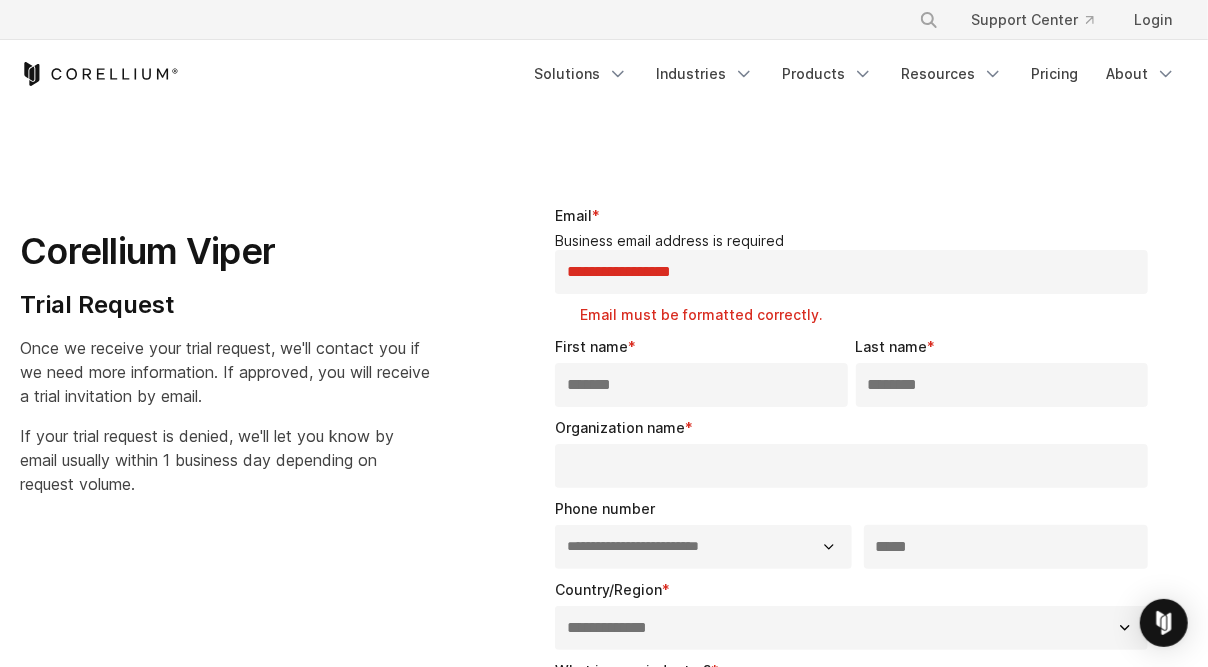 type on "**********" 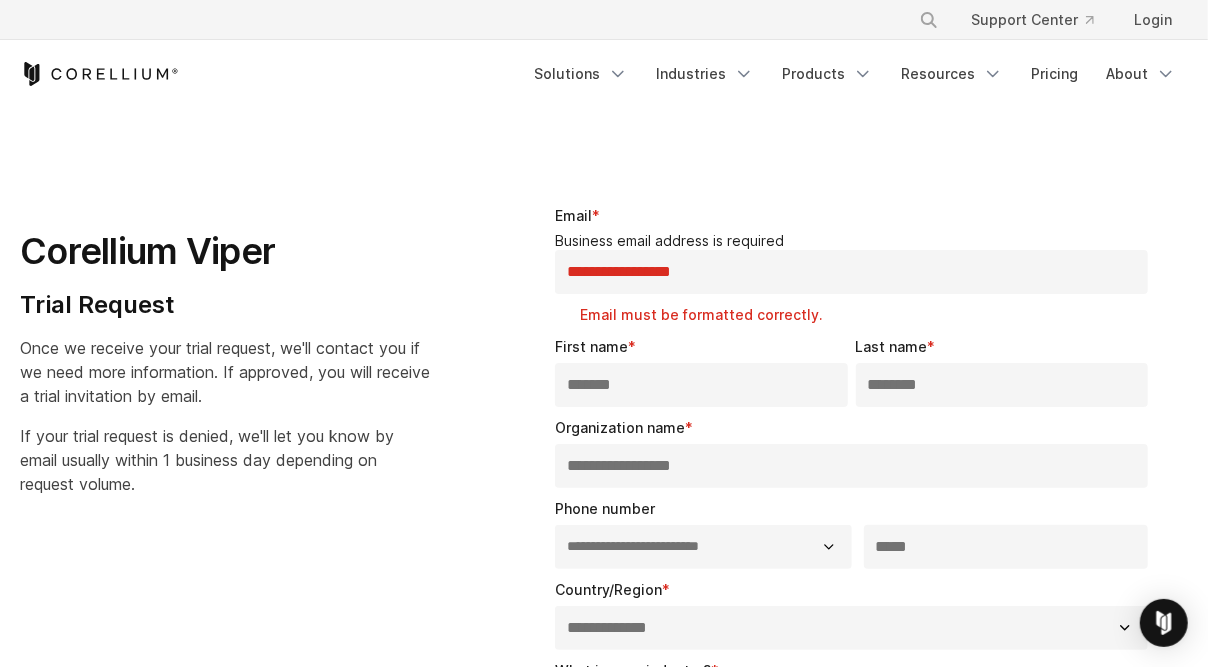 select on "*****" 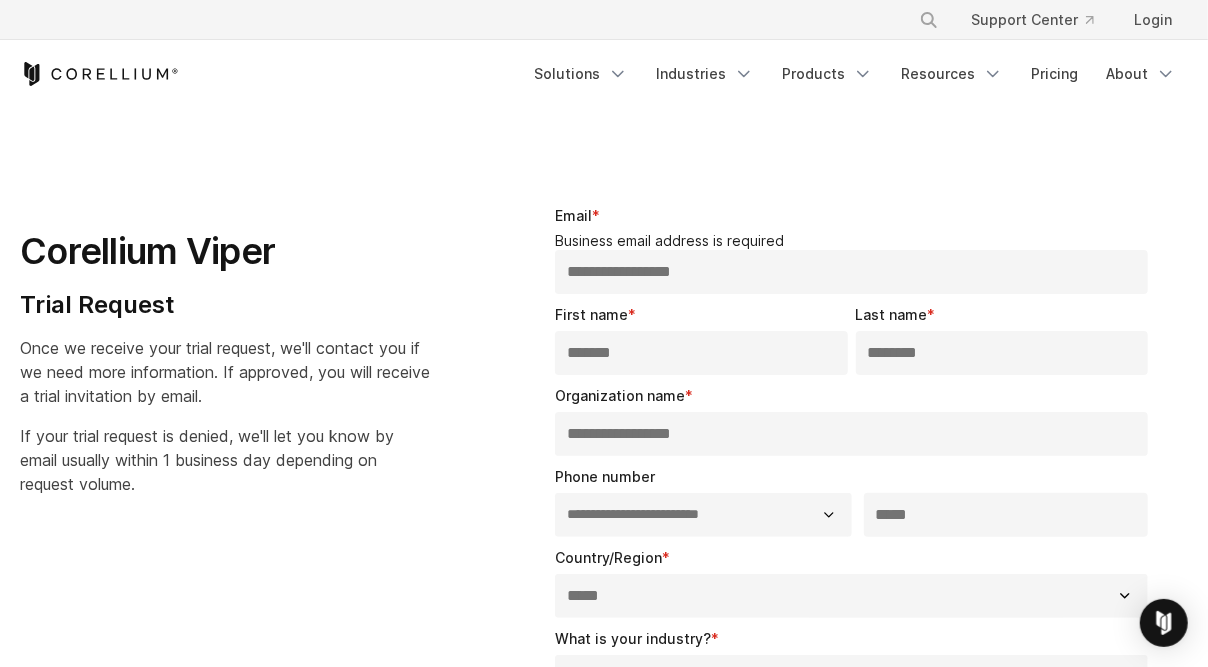 type on "**********" 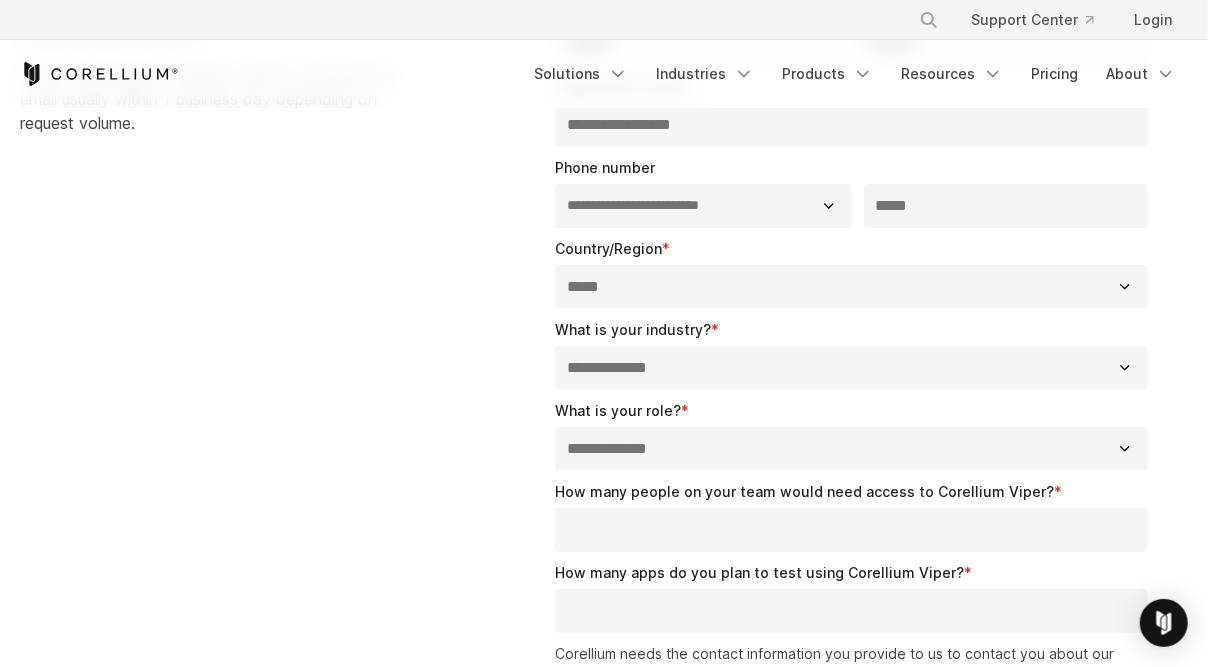 scroll, scrollTop: 373, scrollLeft: 0, axis: vertical 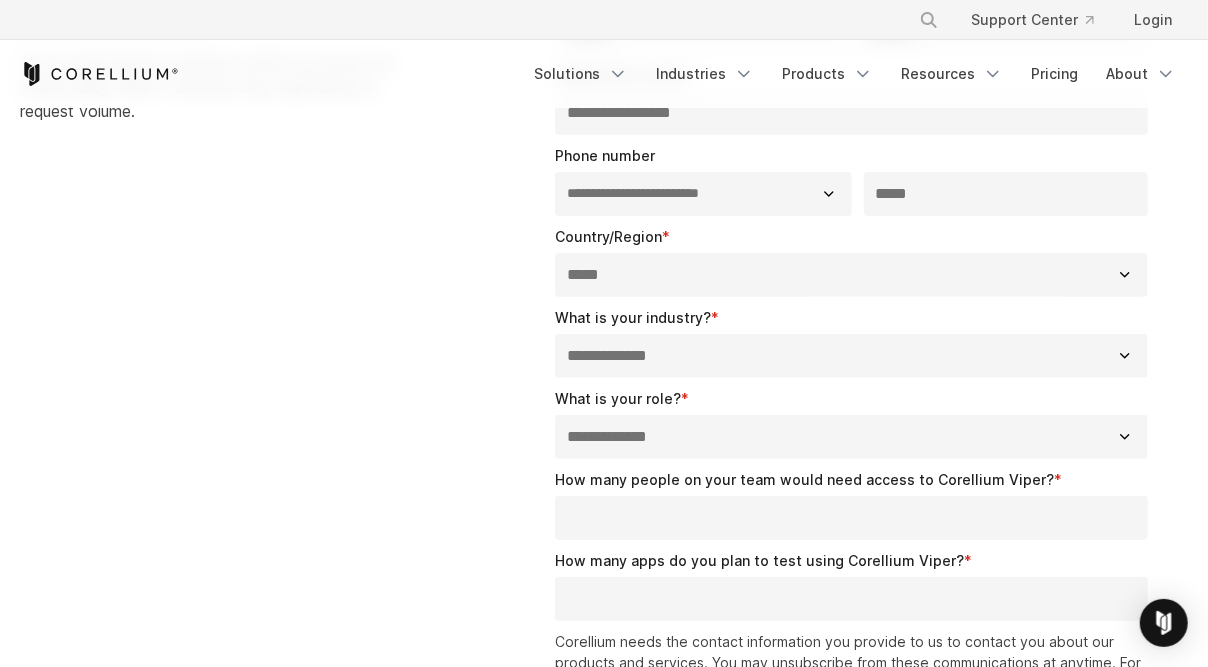 click on "**********" at bounding box center [851, 356] 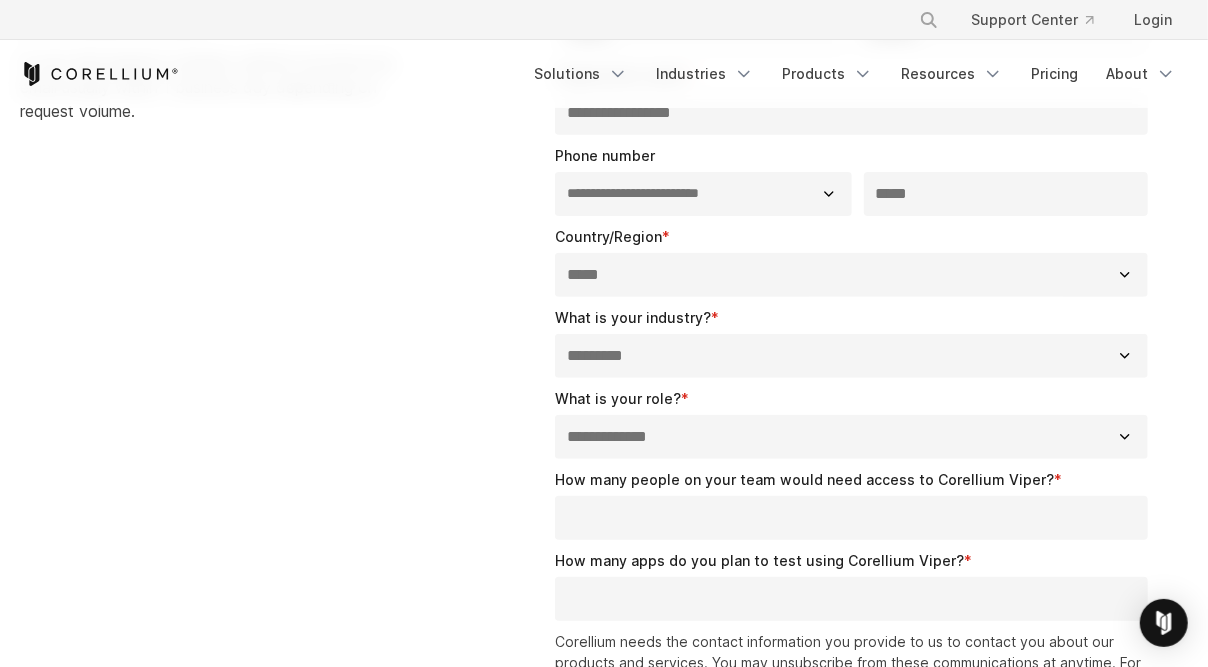 click on "**********" at bounding box center (851, 356) 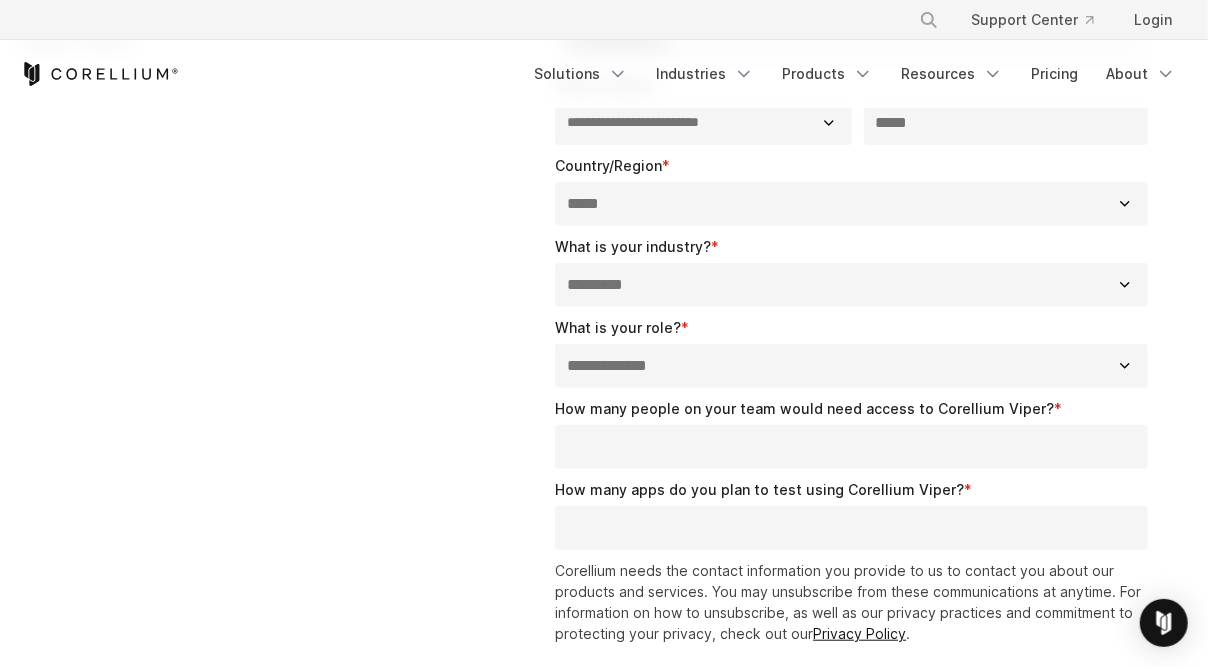 scroll, scrollTop: 448, scrollLeft: 0, axis: vertical 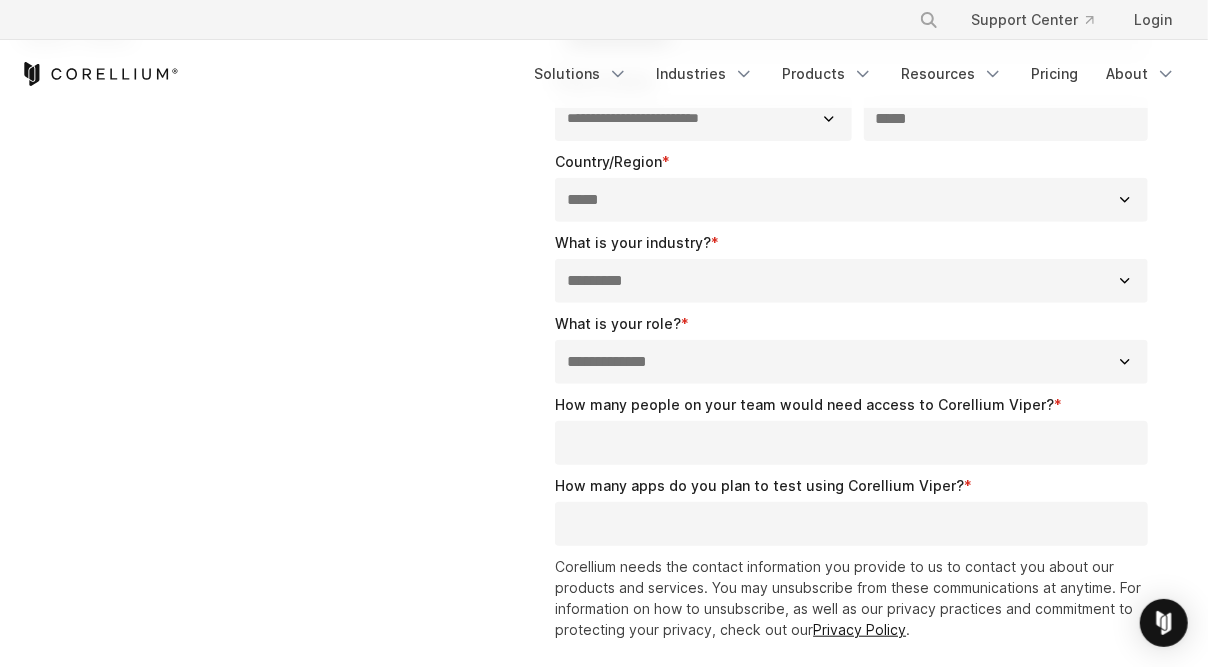 click on "How many people on your team would need access to Corellium Viper? *" at bounding box center [851, 443] 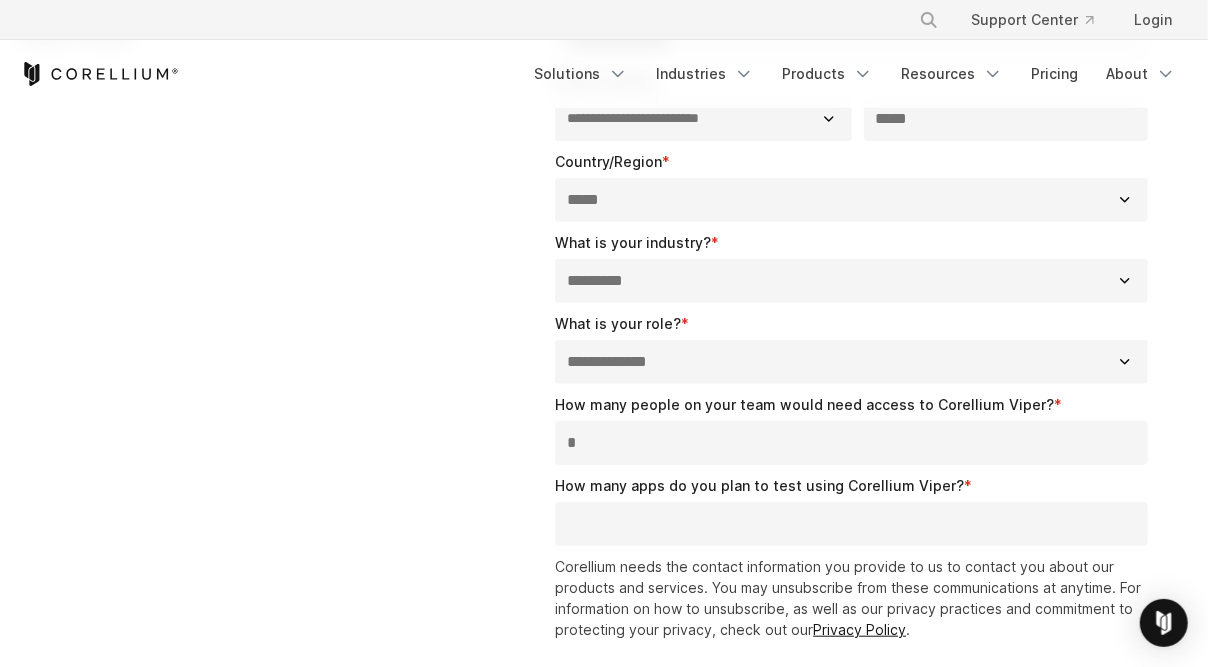 type on "*" 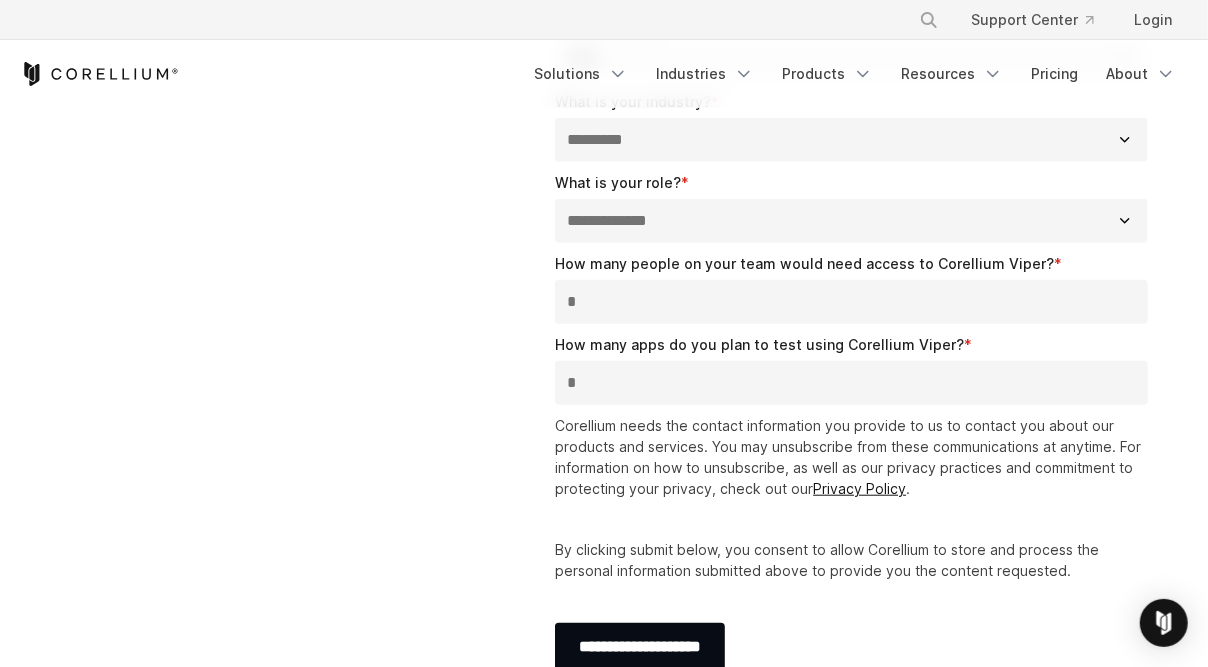 scroll, scrollTop: 661, scrollLeft: 0, axis: vertical 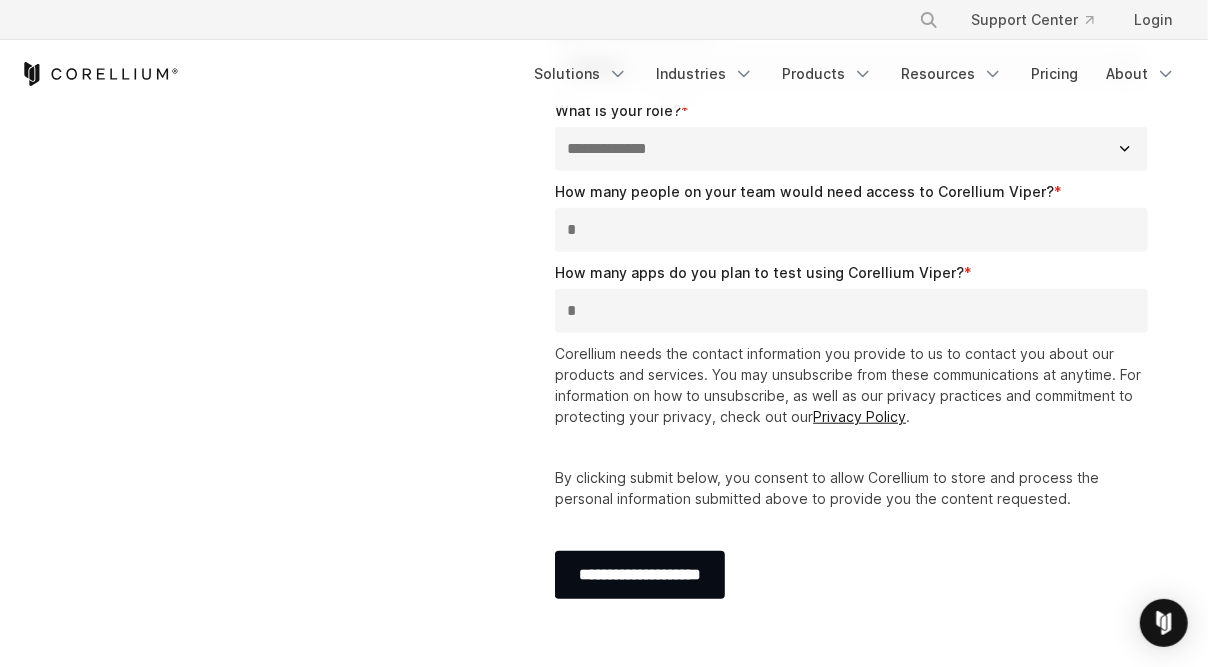 type on "*" 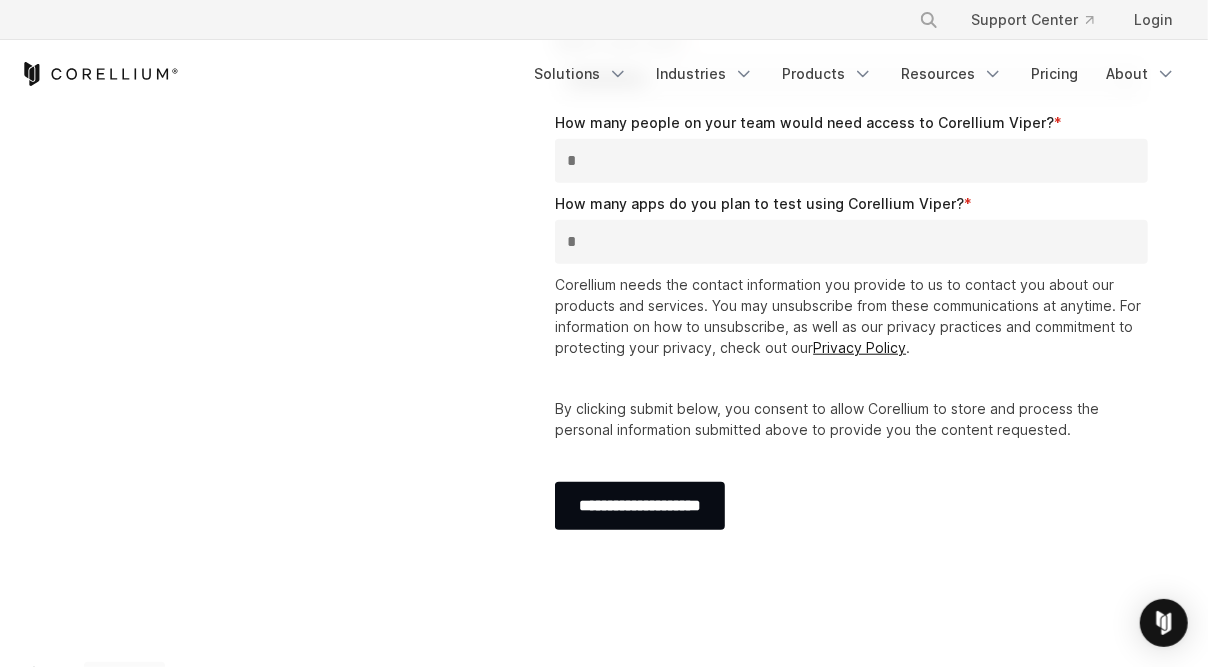 scroll, scrollTop: 759, scrollLeft: 0, axis: vertical 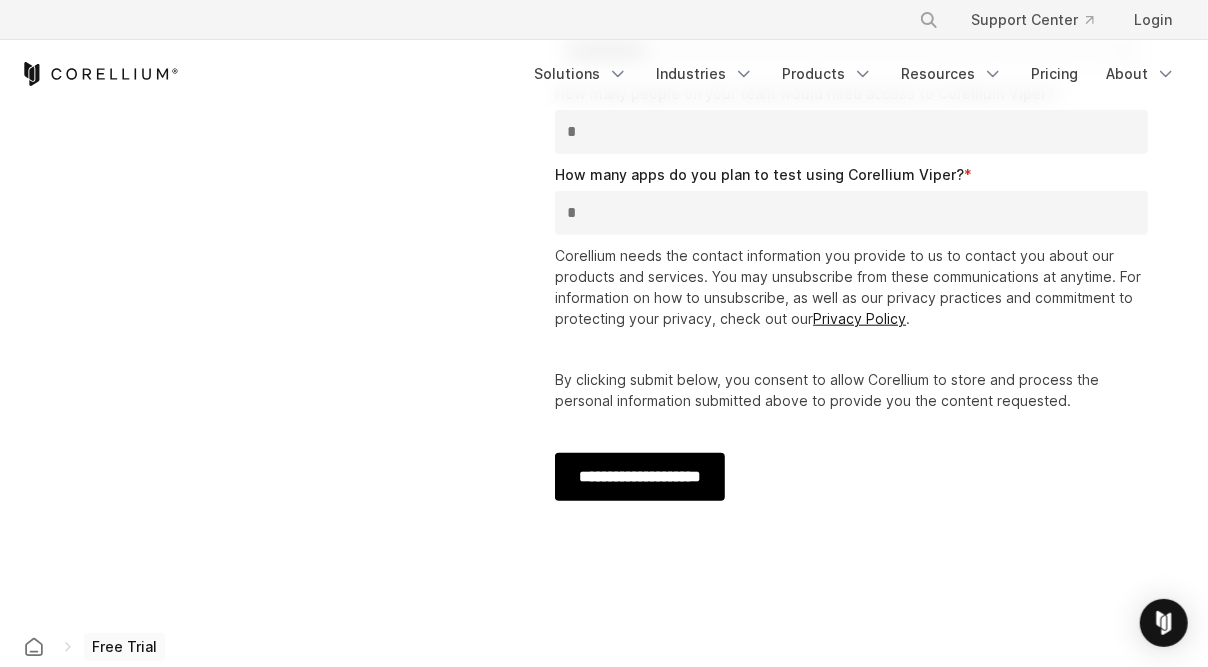 type on "*" 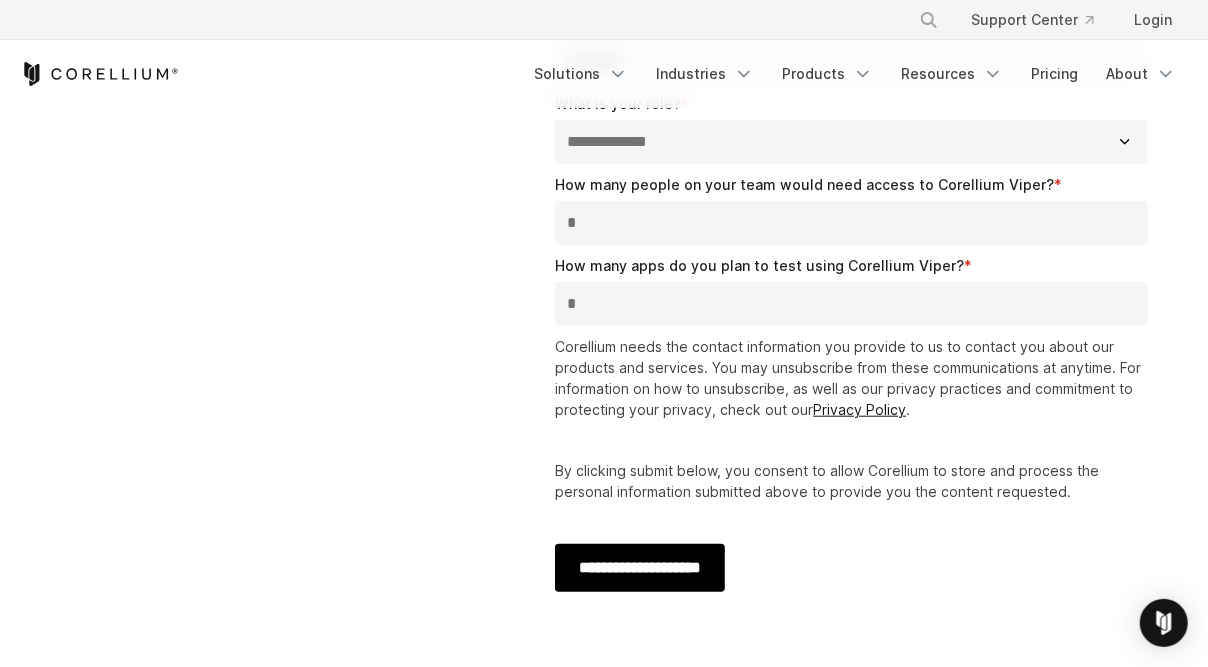 scroll, scrollTop: 712, scrollLeft: 0, axis: vertical 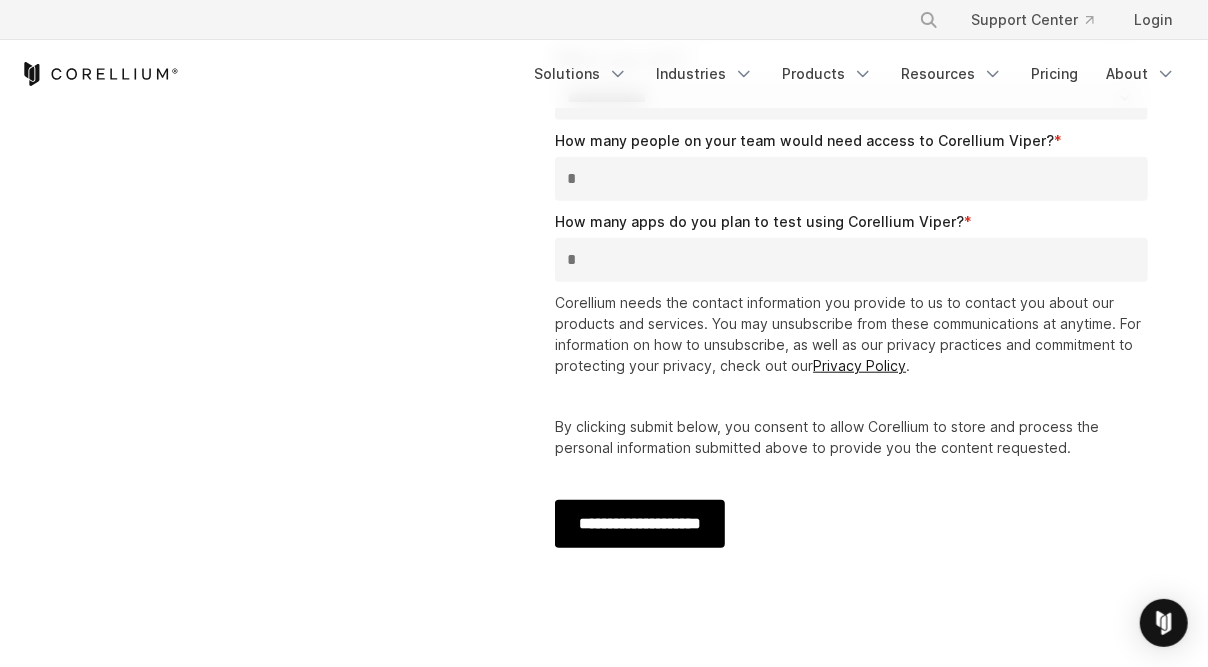 click on "**********" at bounding box center (640, 524) 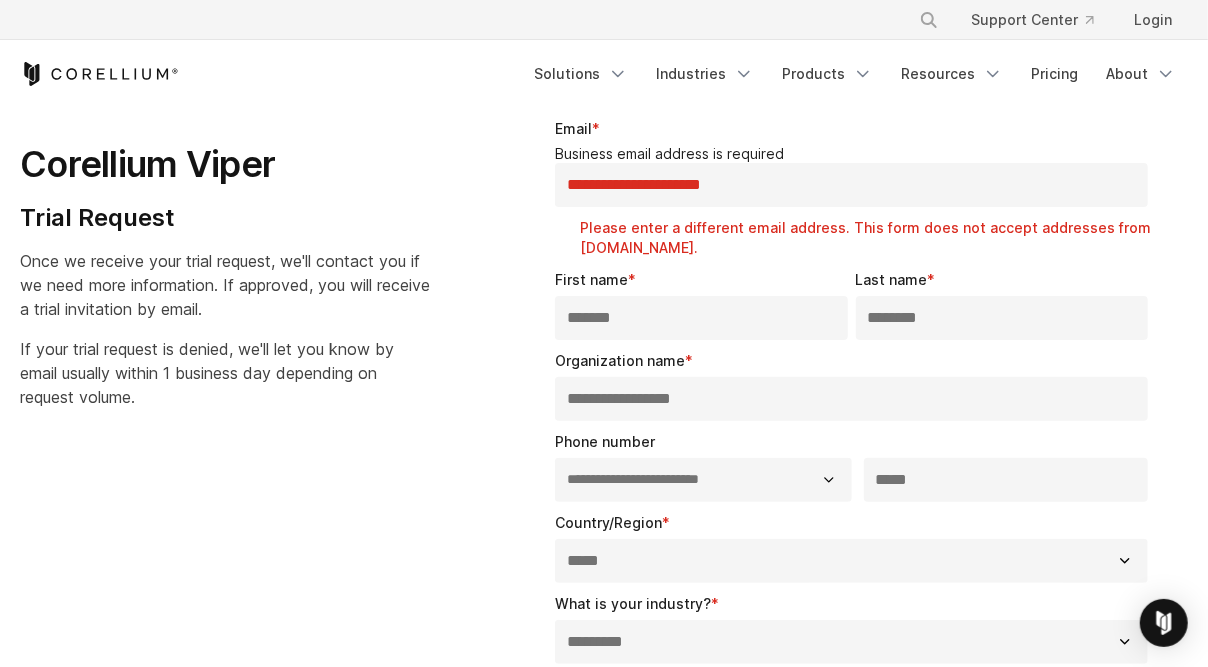 scroll, scrollTop: 0, scrollLeft: 0, axis: both 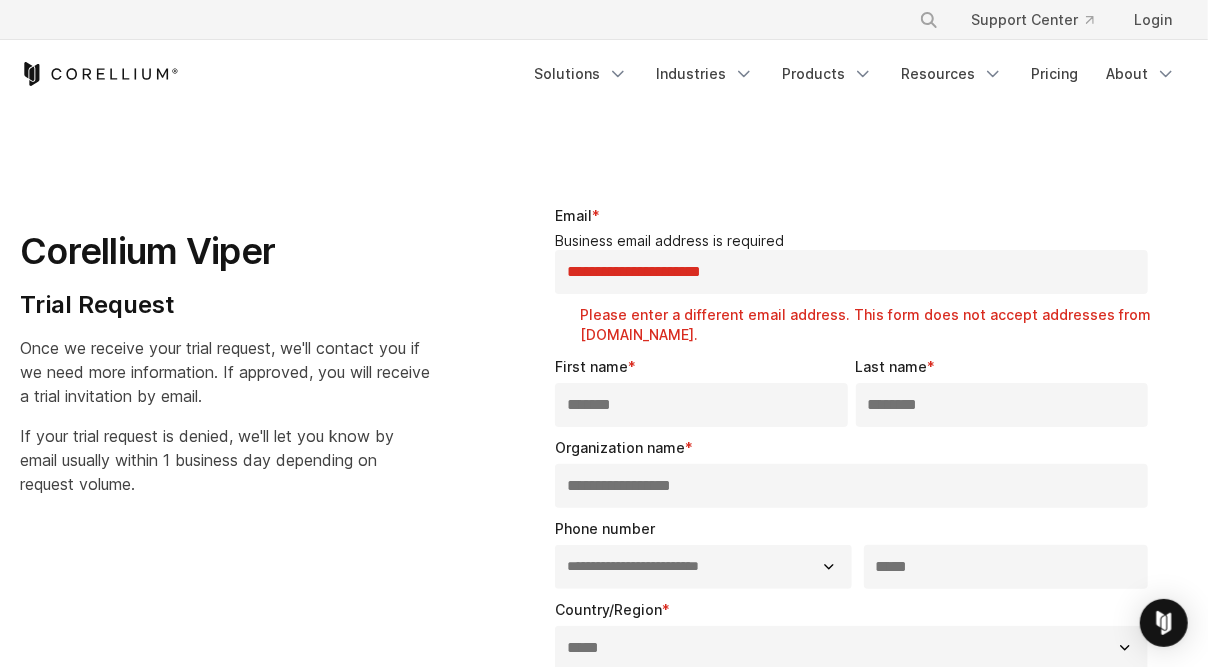 click on "**********" at bounding box center [851, 272] 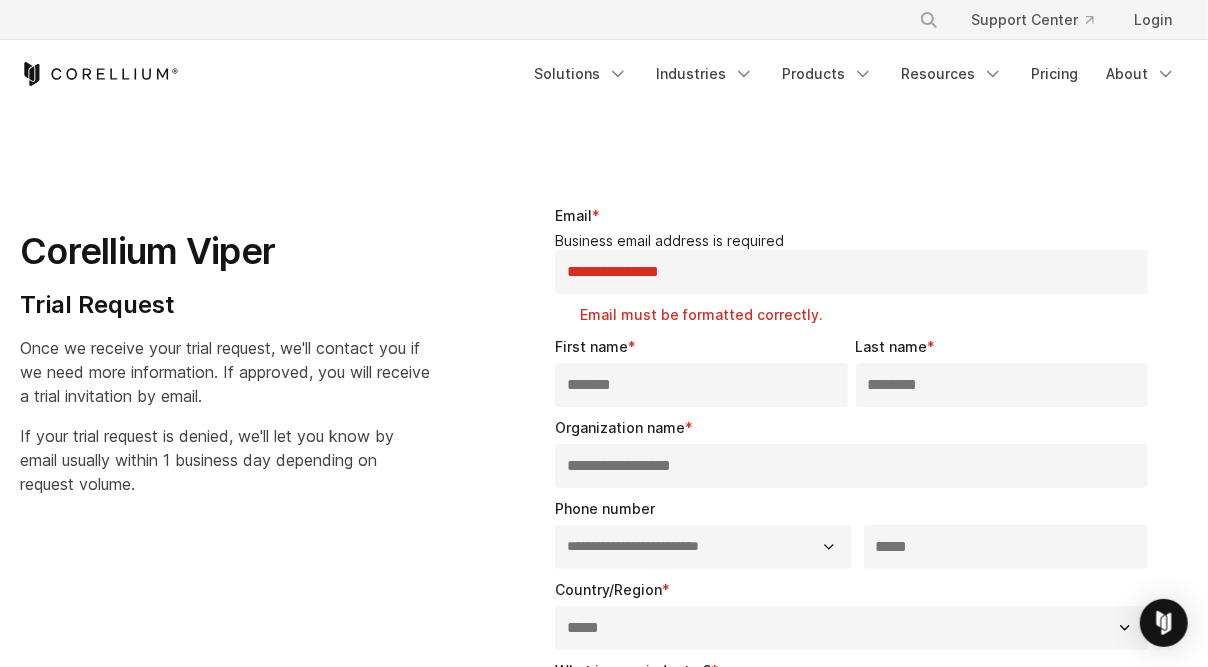 click on "**********" at bounding box center (851, 272) 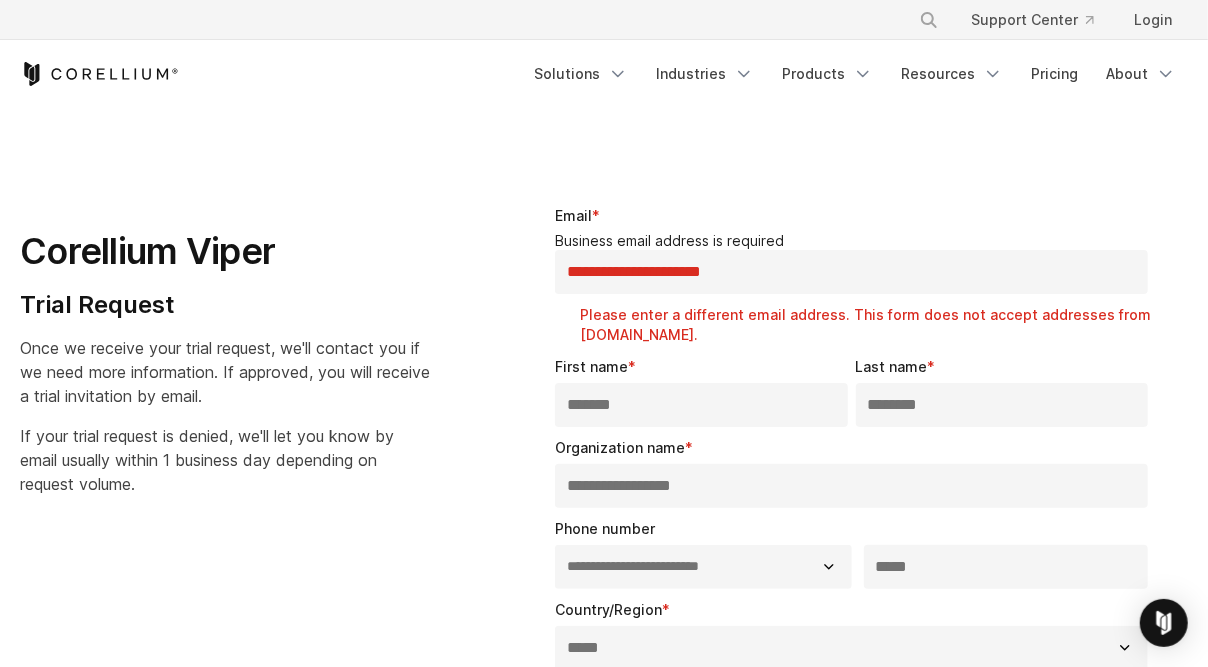 drag, startPoint x: 771, startPoint y: 267, endPoint x: 491, endPoint y: 258, distance: 280.1446 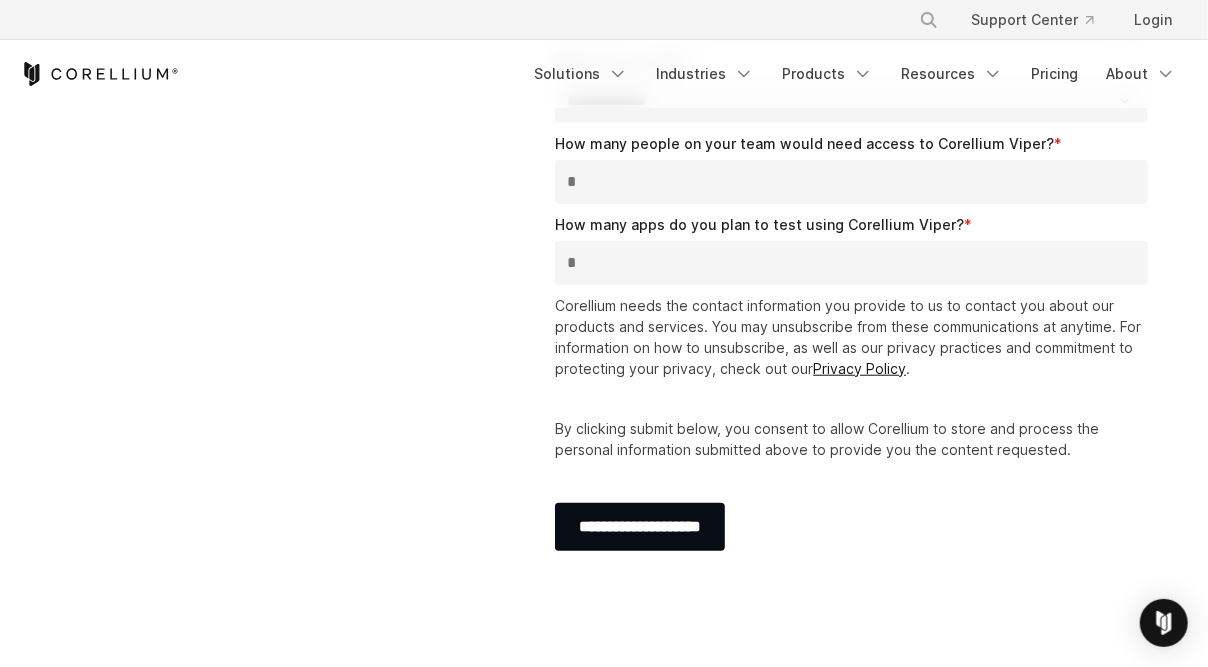 scroll, scrollTop: 658, scrollLeft: 0, axis: vertical 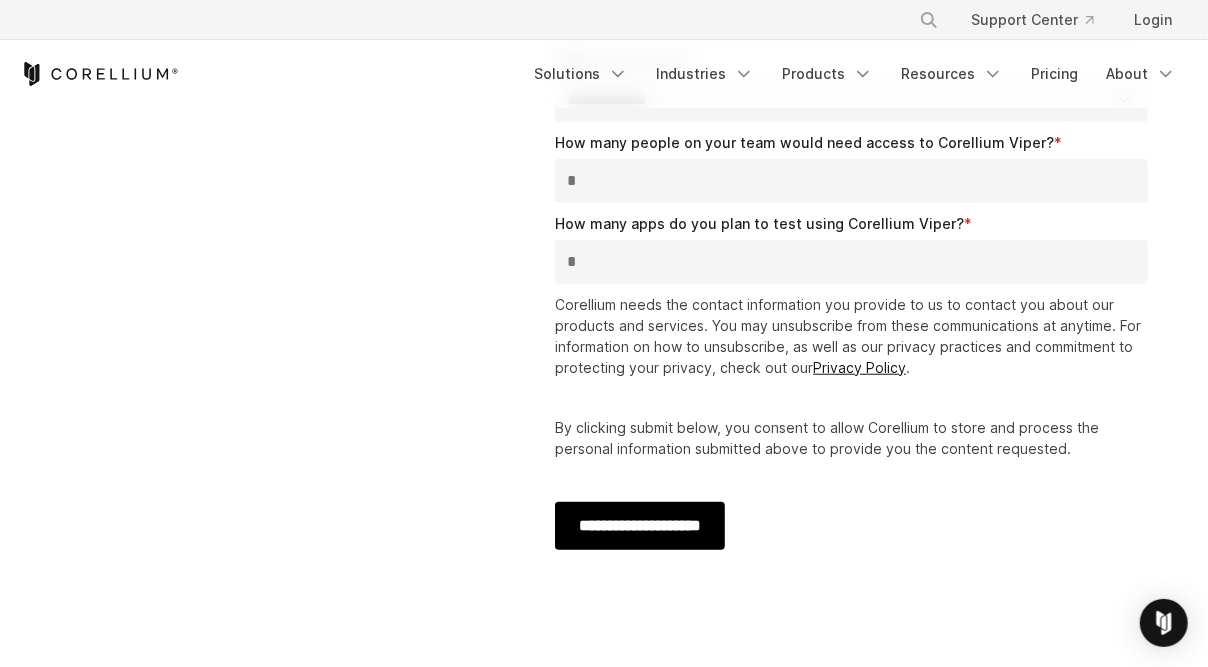 type on "**********" 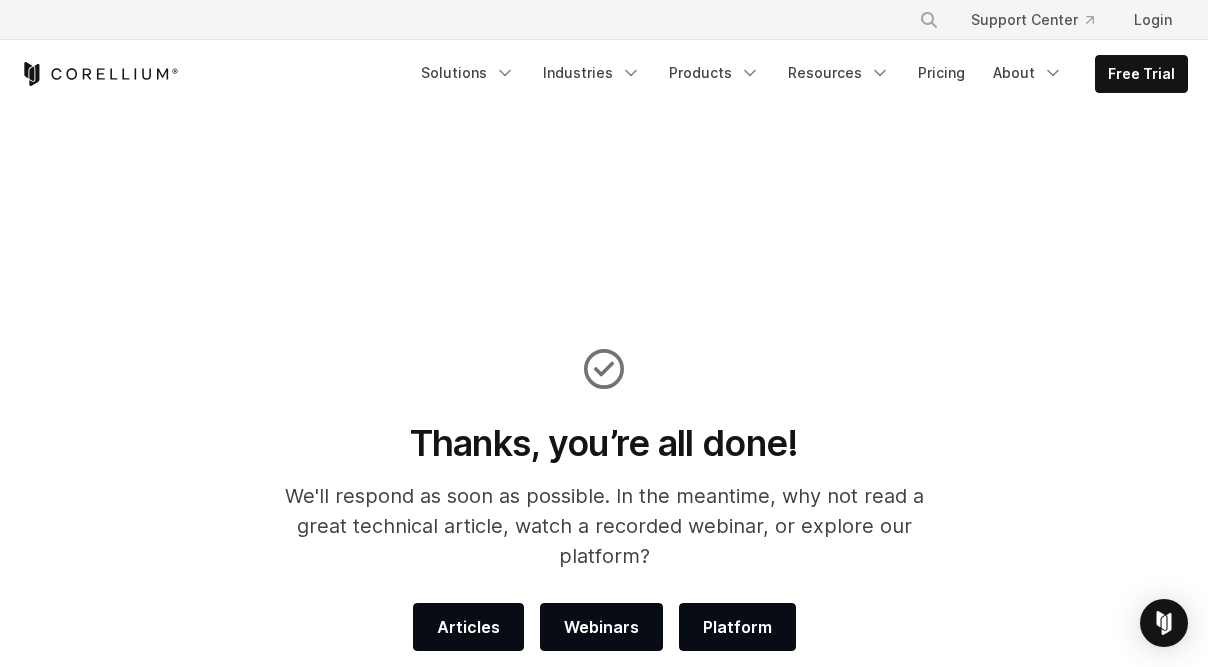 scroll, scrollTop: 0, scrollLeft: 0, axis: both 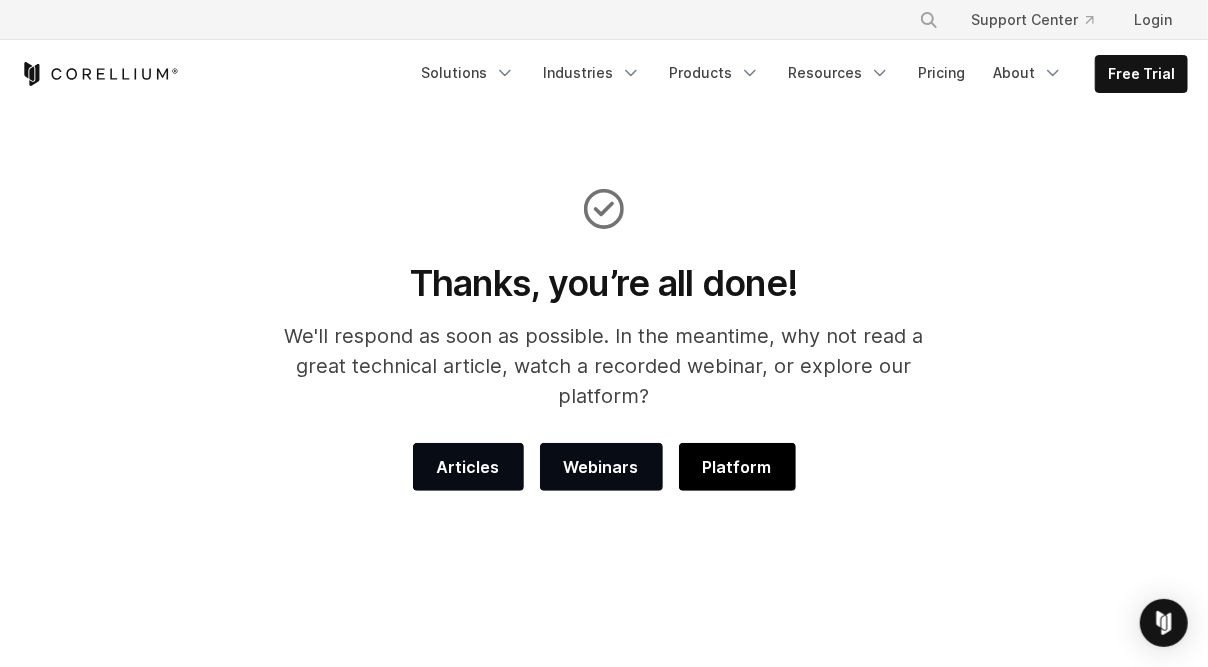 click on "Platform" at bounding box center (737, 467) 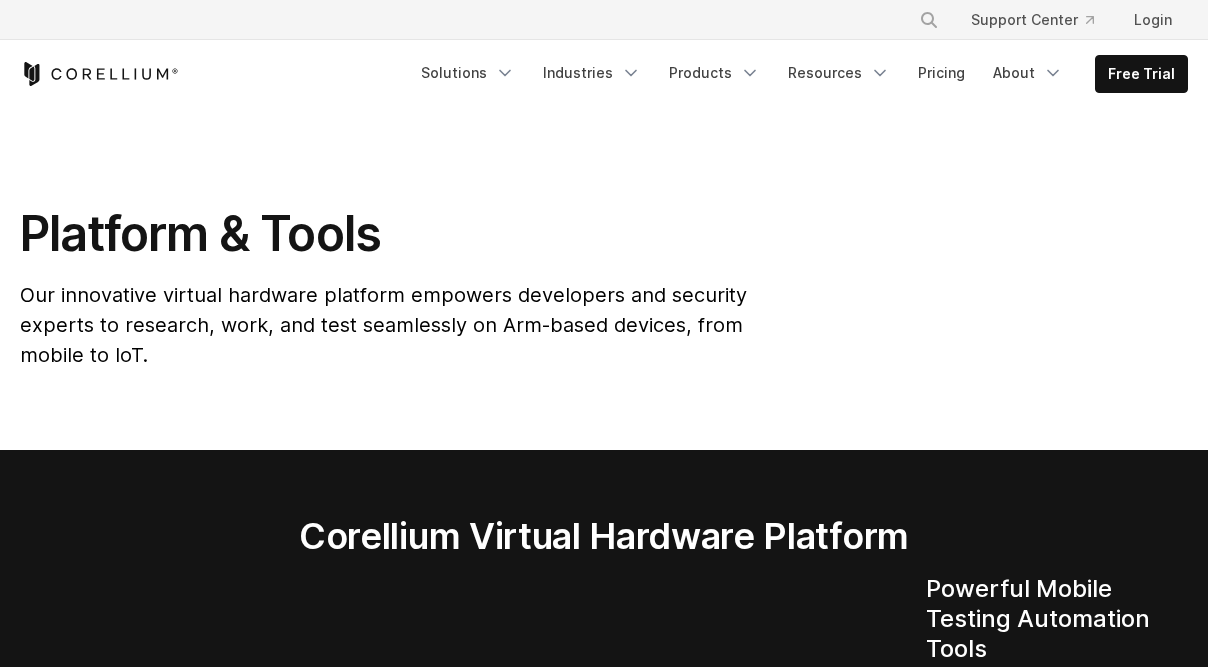scroll, scrollTop: 0, scrollLeft: 0, axis: both 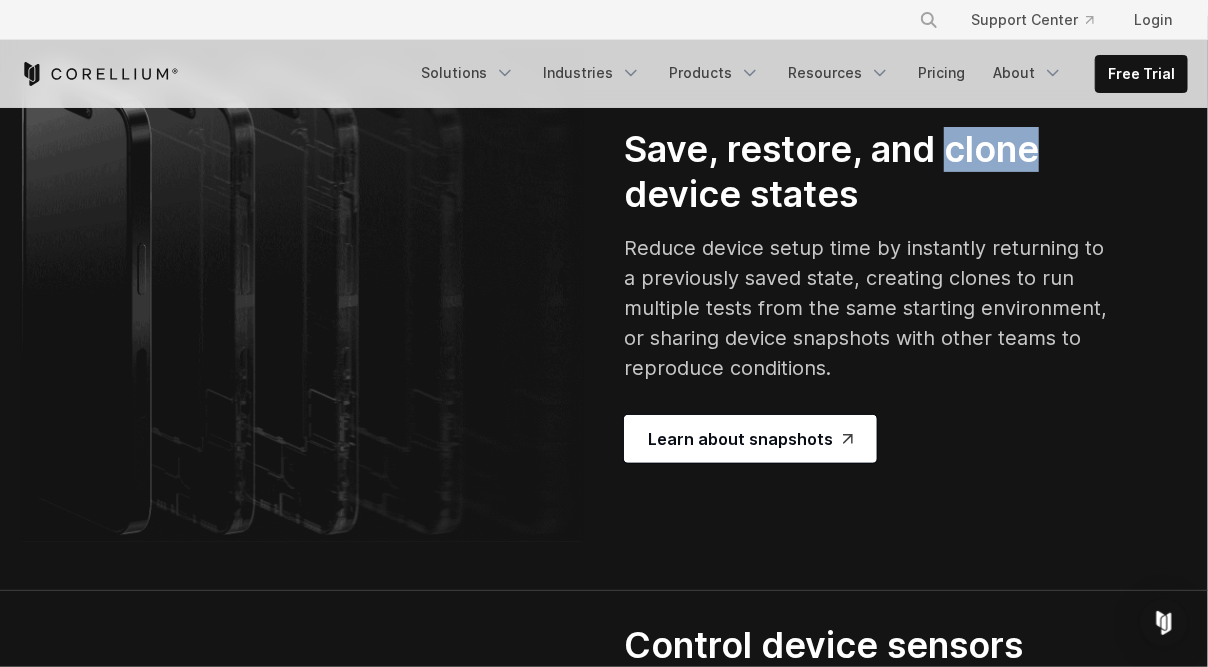 click on "07
Console" at bounding box center [930, -269] 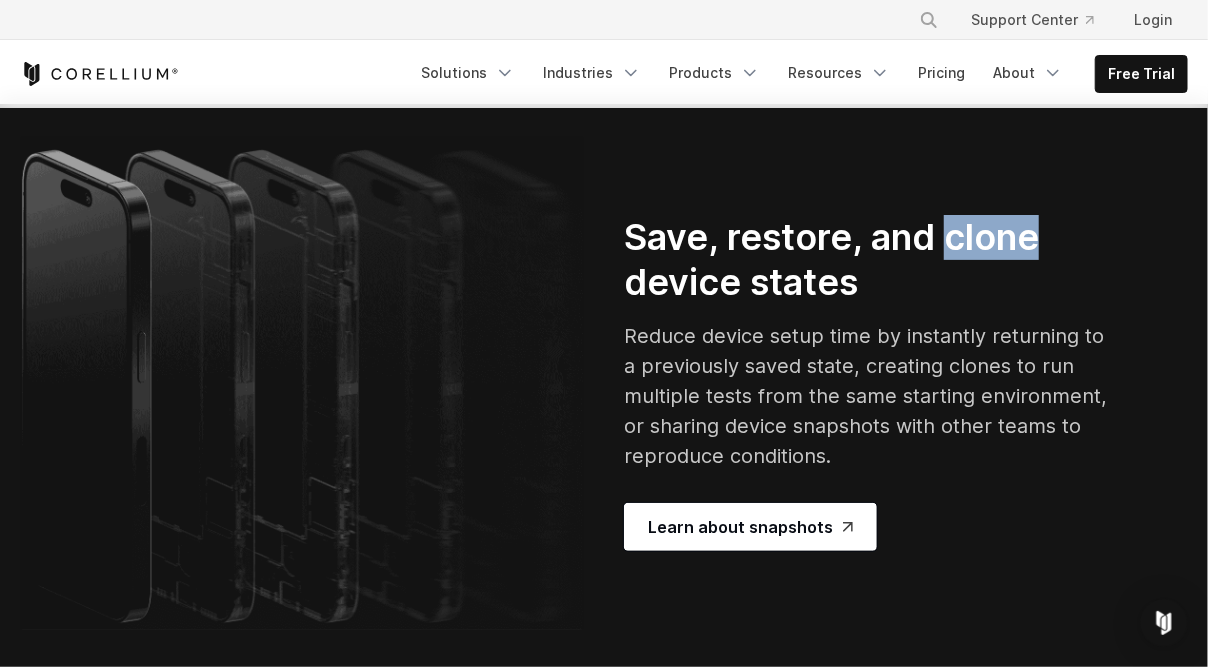 scroll, scrollTop: 3728, scrollLeft: 0, axis: vertical 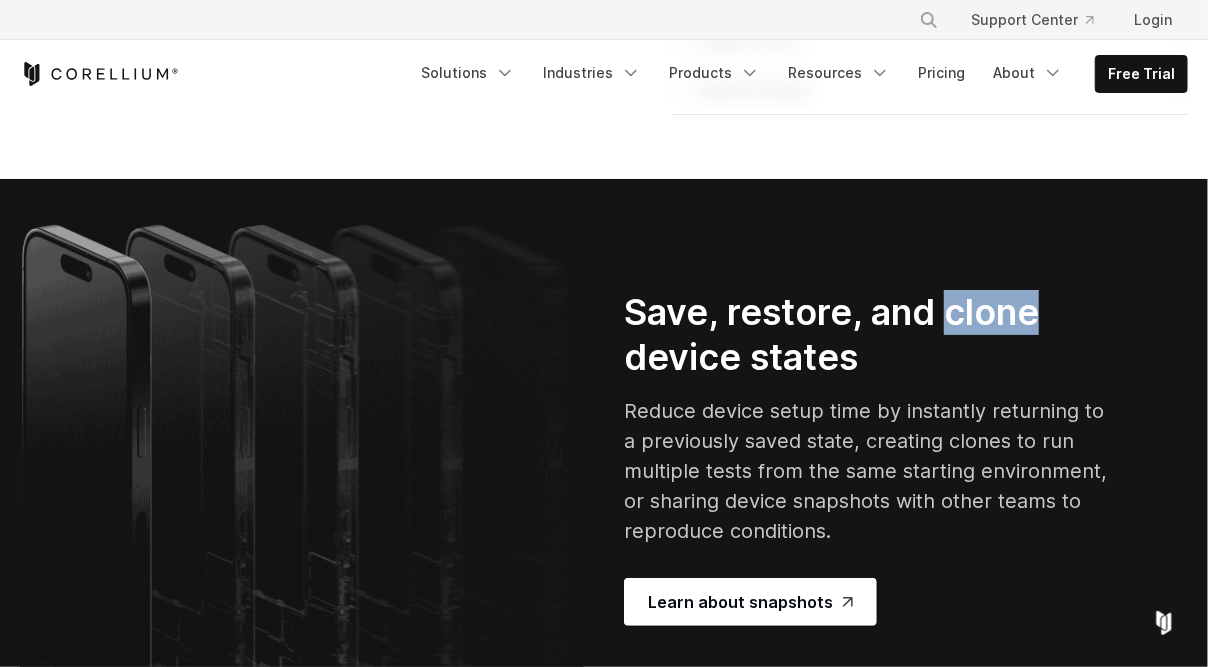 click on "Designed for discovery
Our built-in tools help you research, debug, test, and explore digital twins of physical devices.
01
Connect
Quick Connect allows you to connect to virtual devices without a VPN. Connect via XCode, Finders, or libimobile script, and to jailbroken iOS via SSH, and Android via ADB or IDE. And easily use your favorite tools like Burp or [PERSON_NAME].
Plugging in 02" at bounding box center [604, -199] 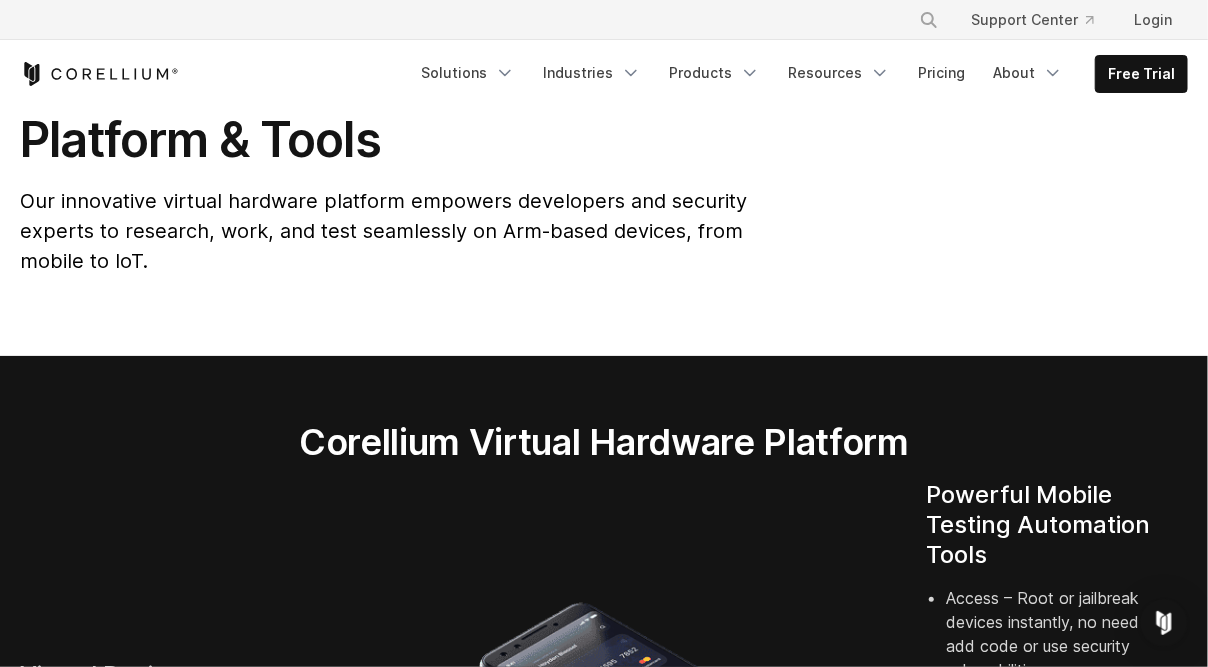 scroll, scrollTop: 0, scrollLeft: 0, axis: both 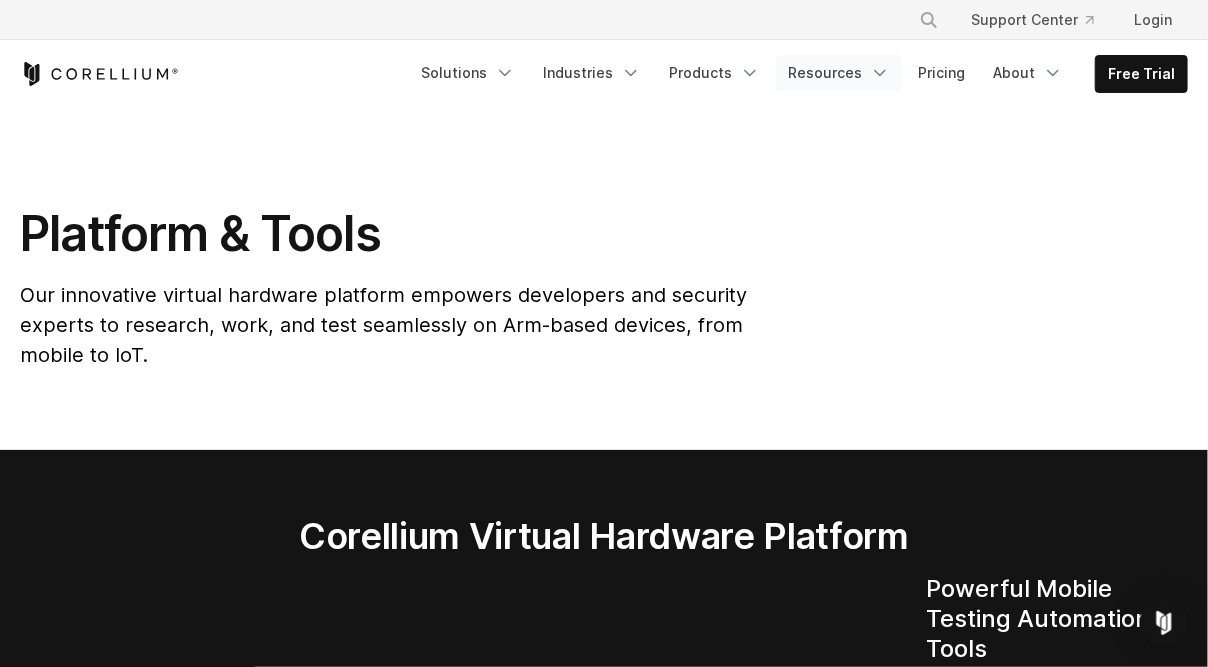 click 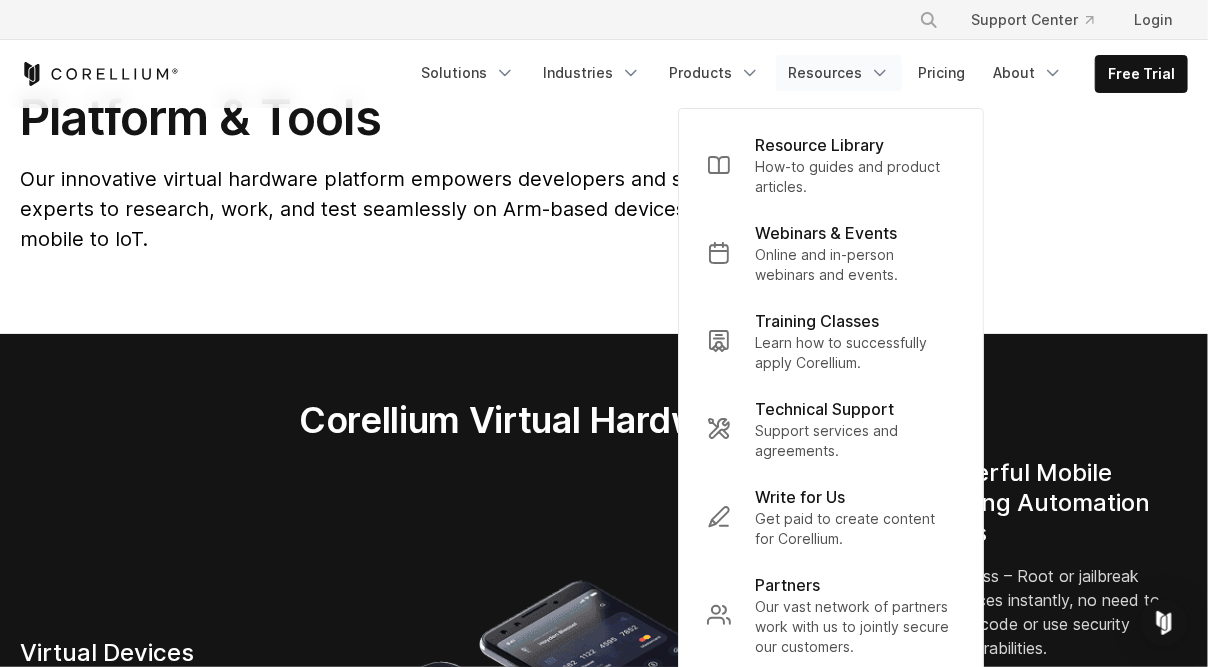 scroll, scrollTop: 0, scrollLeft: 0, axis: both 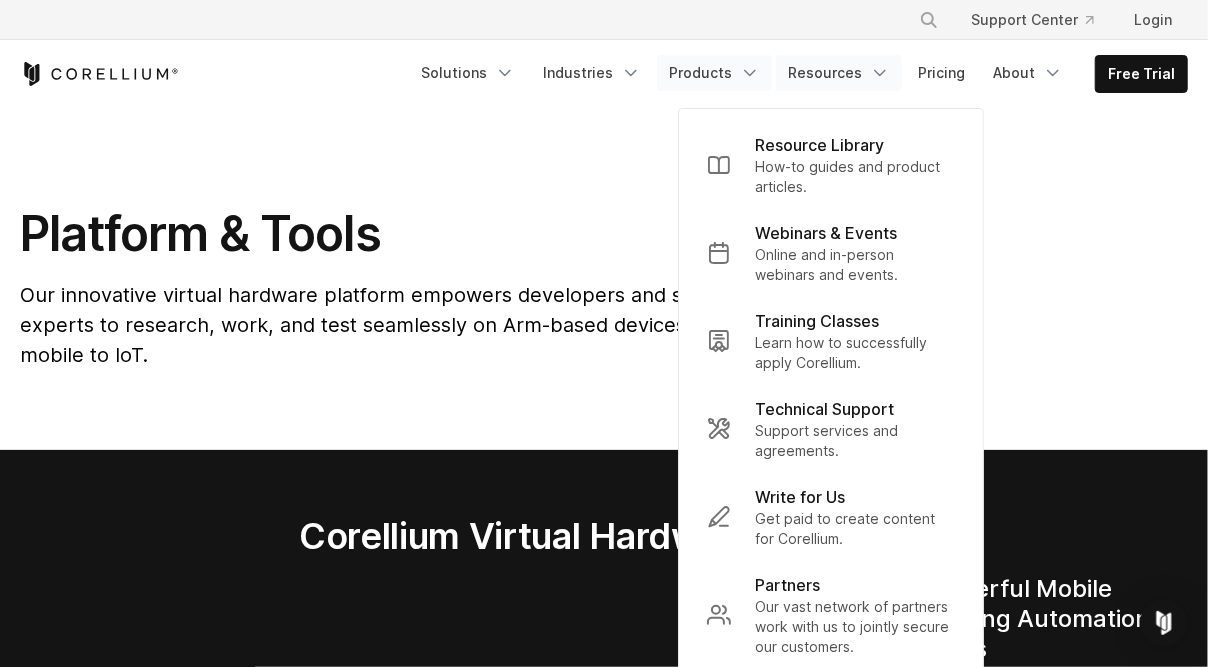 click on "Products" at bounding box center [714, 73] 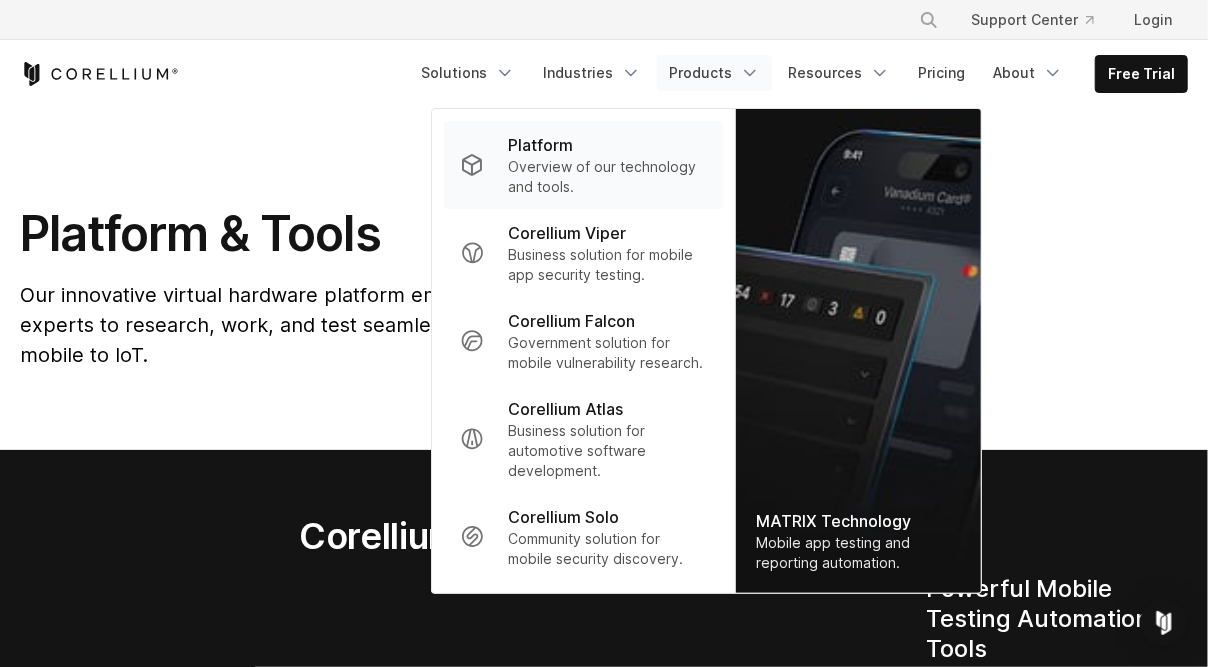click on "Overview of our technology and tools." at bounding box center [607, 177] 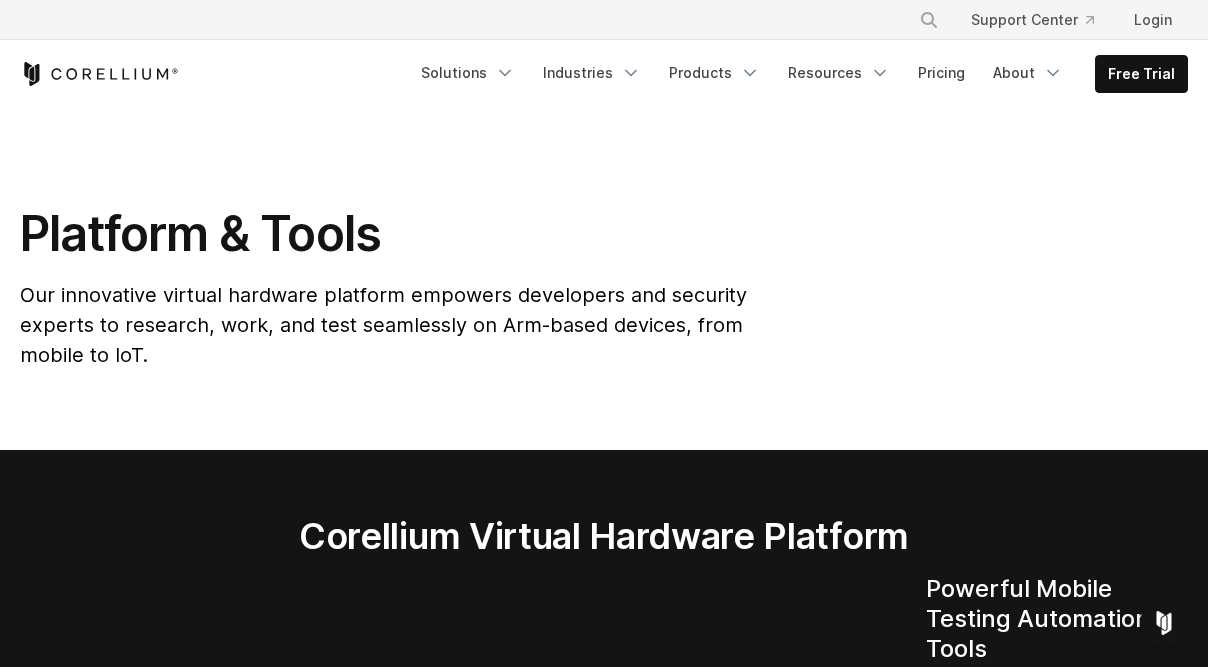 scroll, scrollTop: 0, scrollLeft: 0, axis: both 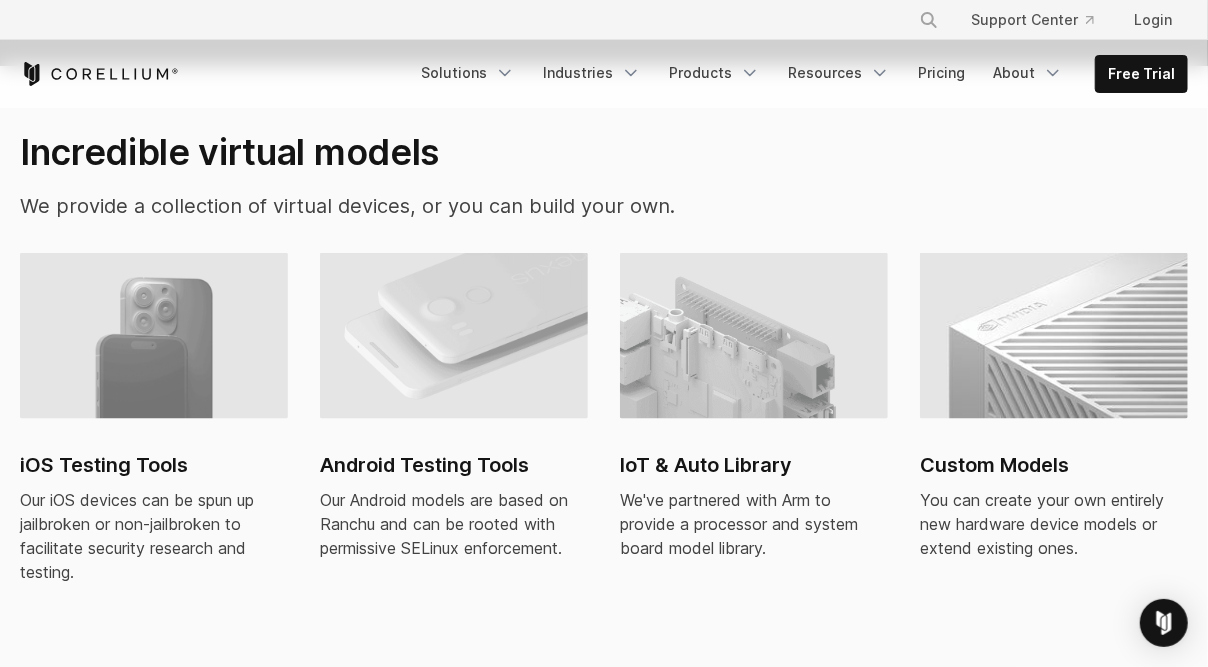 click at bounding box center (454, 336) 